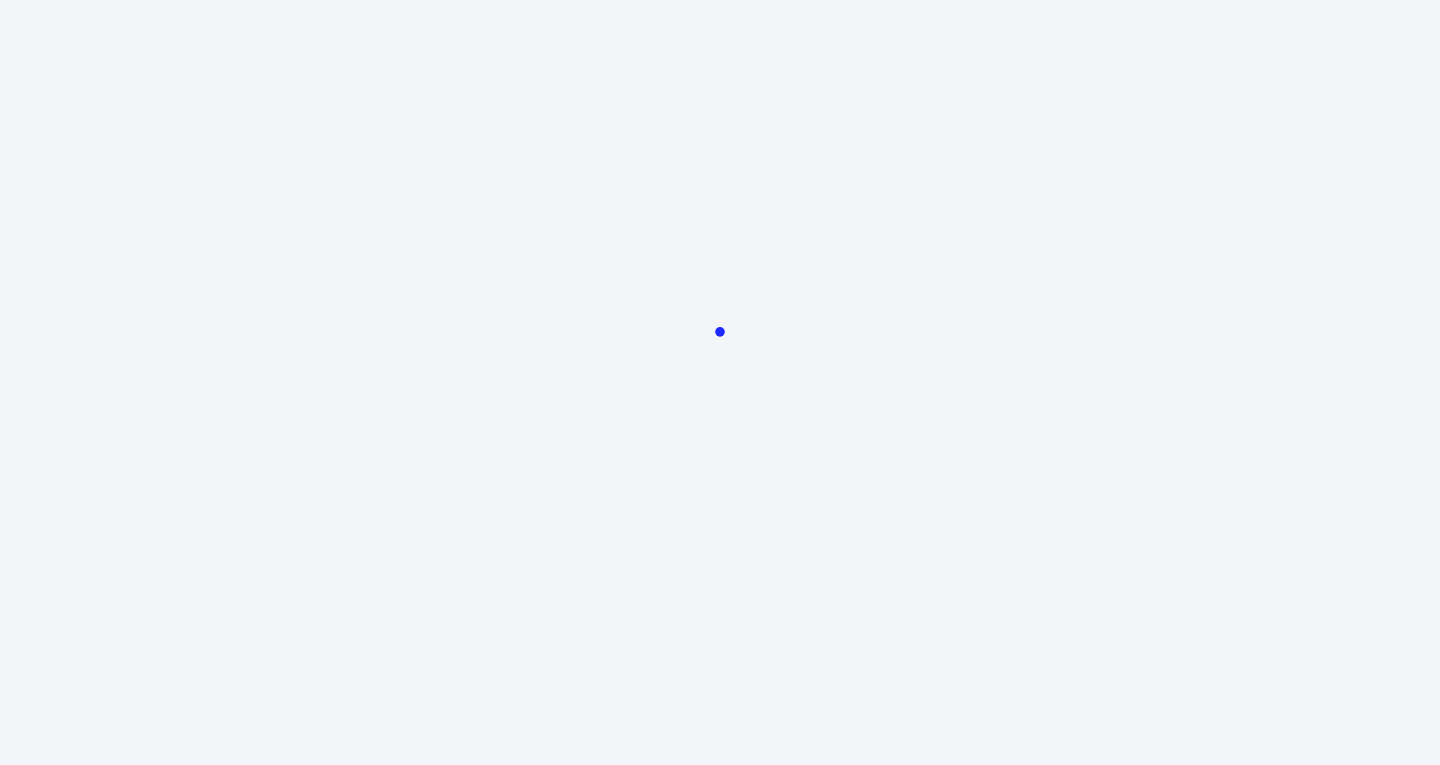 scroll, scrollTop: 0, scrollLeft: 0, axis: both 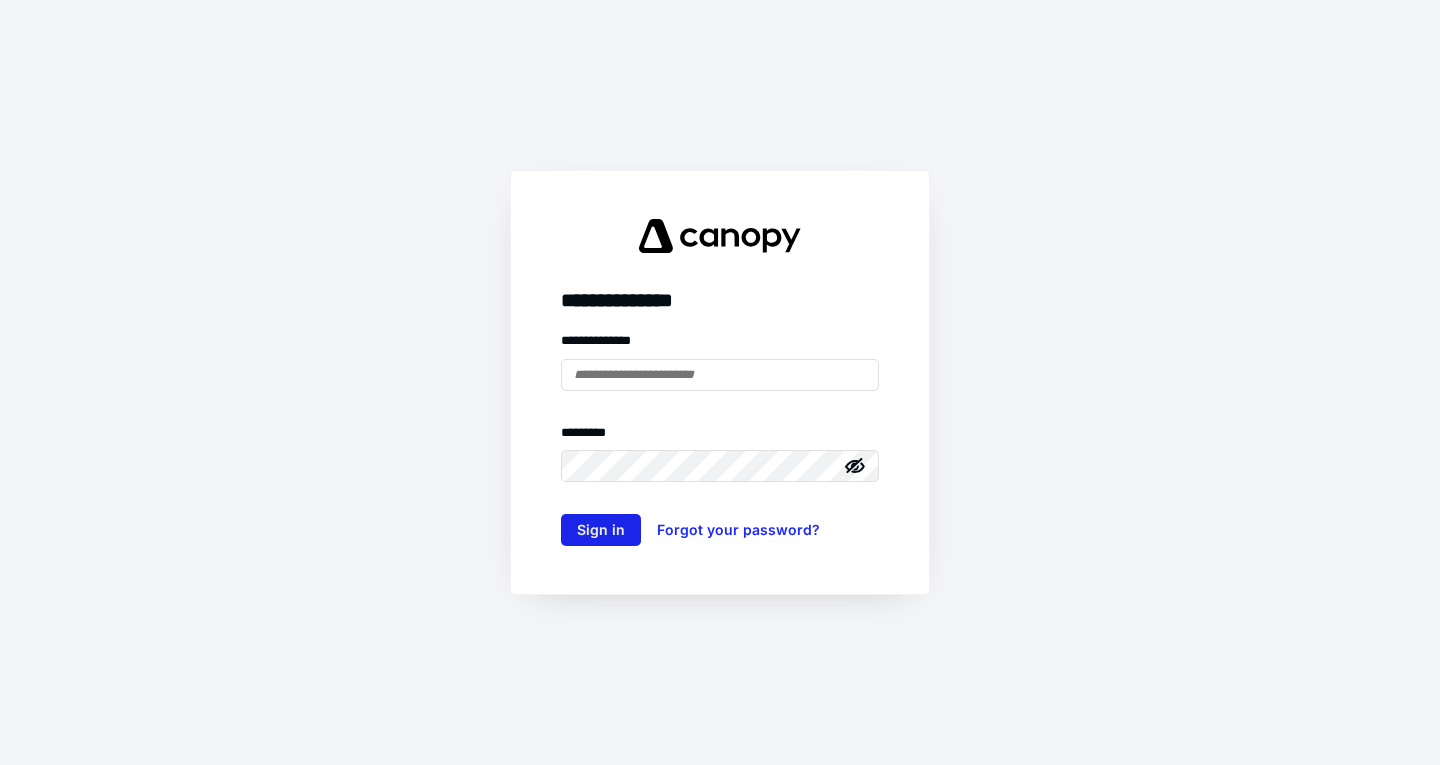 type on "**********" 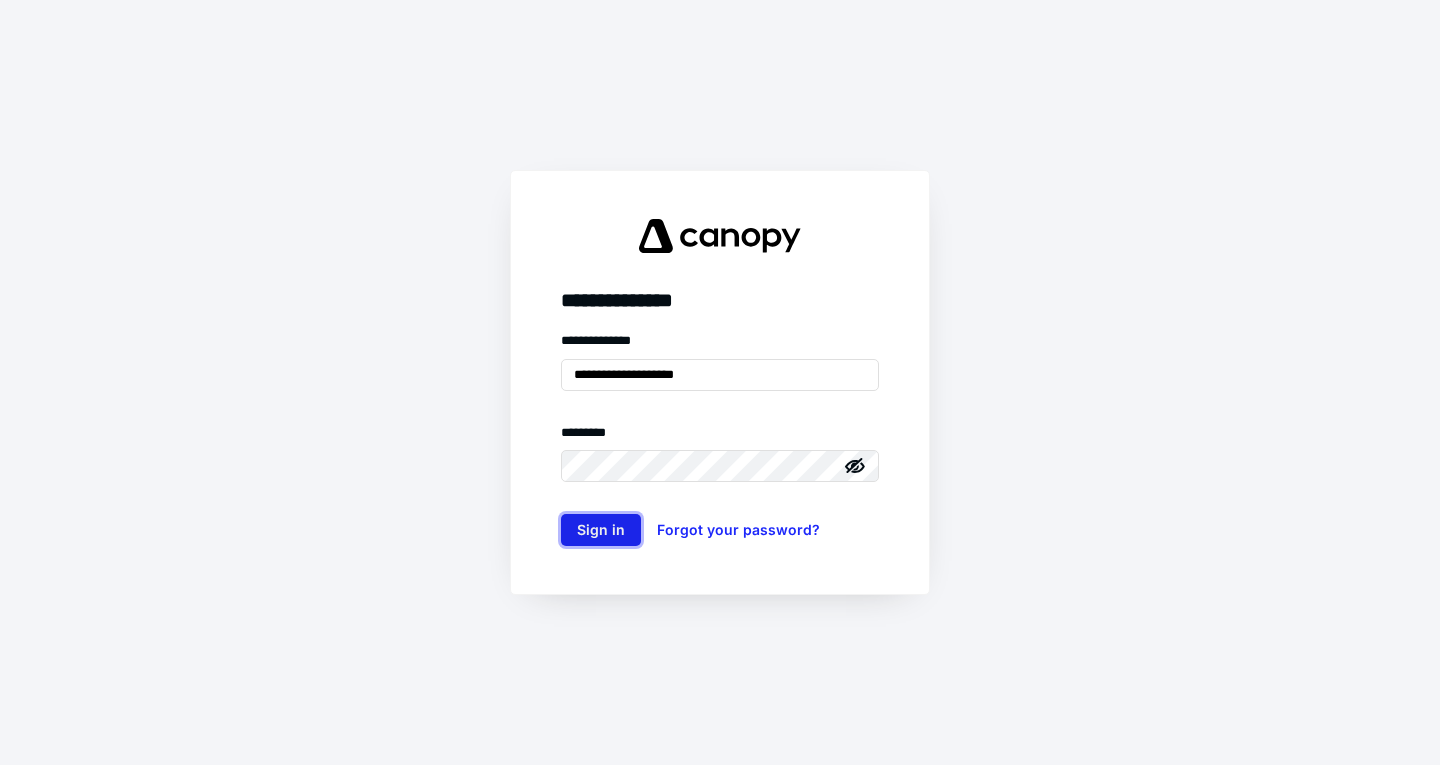 click on "Sign in" at bounding box center (601, 530) 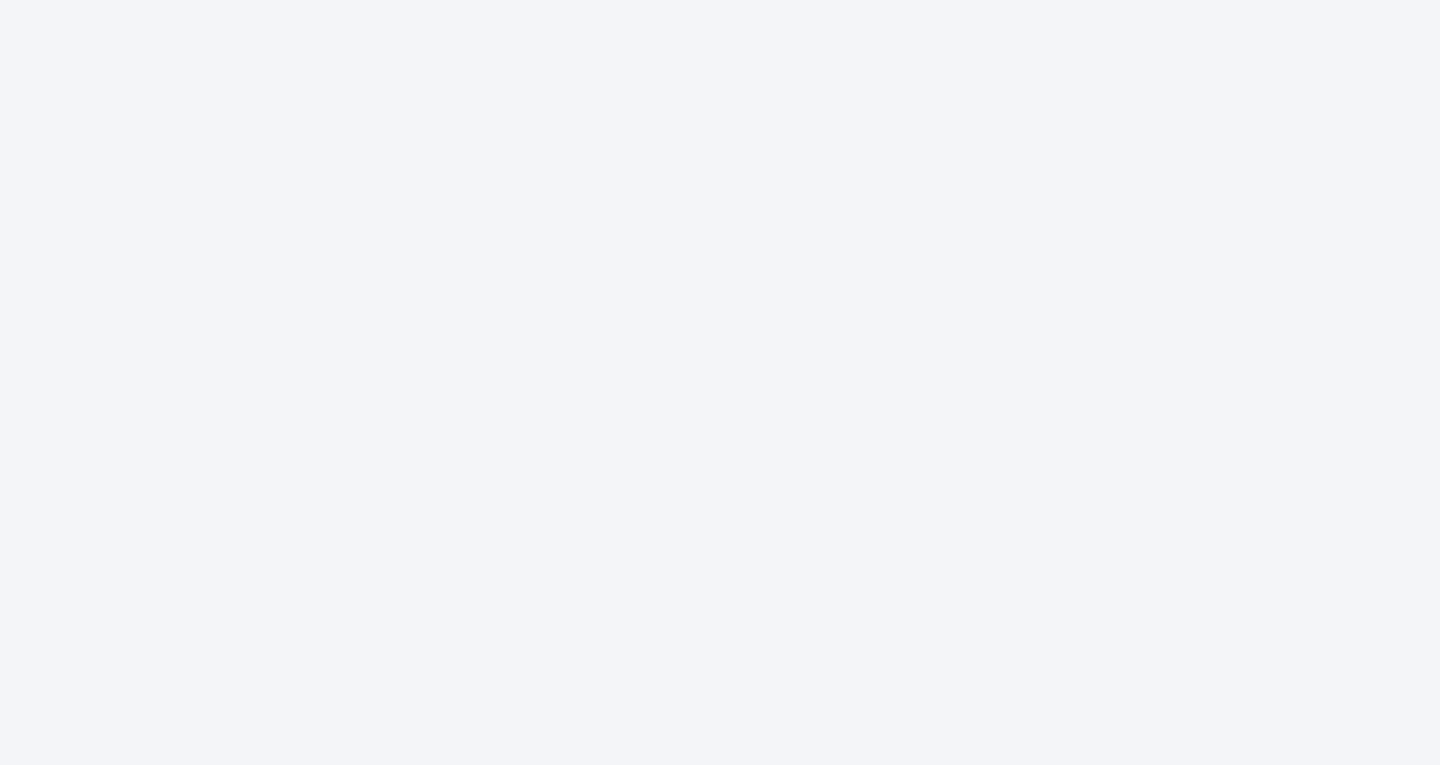 scroll, scrollTop: 0, scrollLeft: 0, axis: both 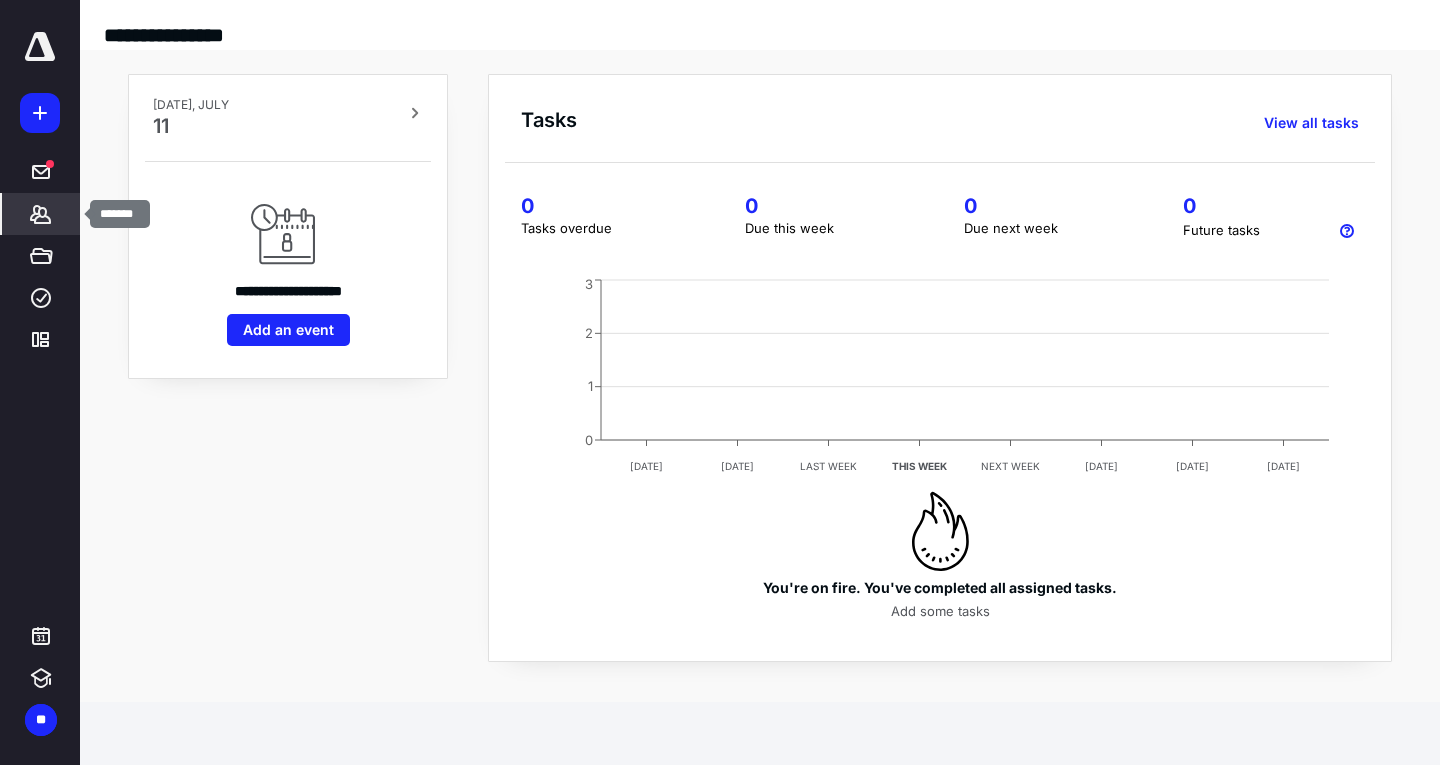 click 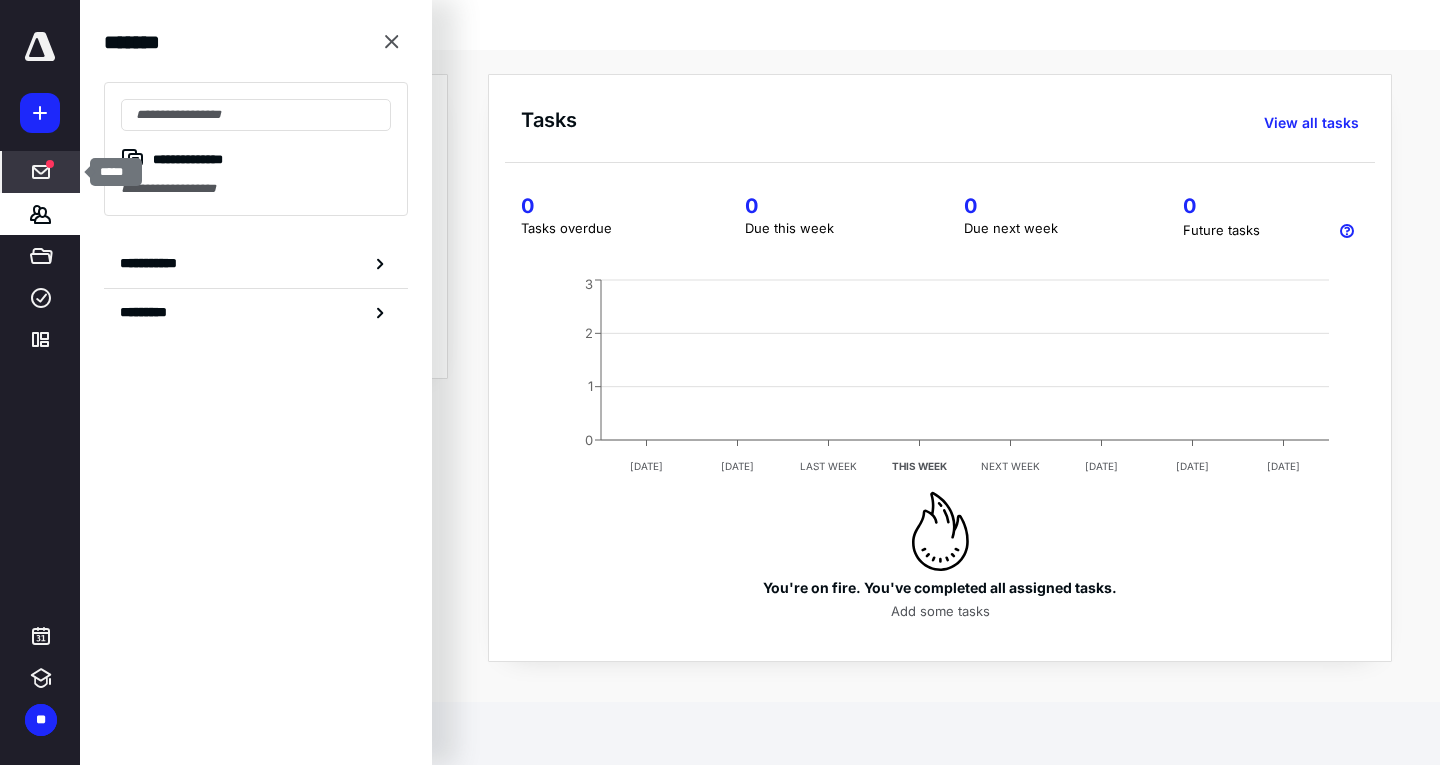 click on "*****" at bounding box center (41, 172) 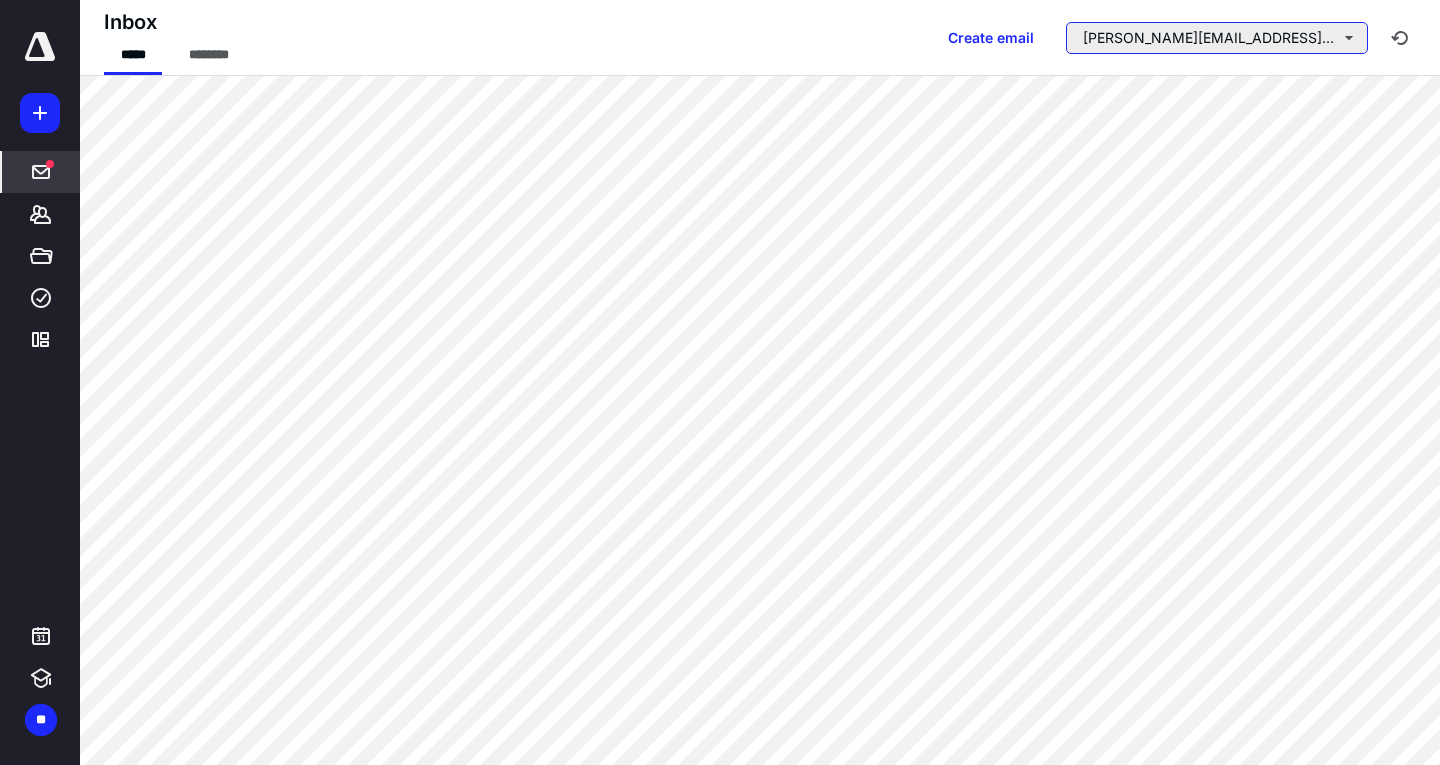 click on "[PERSON_NAME][EMAIL_ADDRESS][DOMAIN_NAME]" at bounding box center (1217, 38) 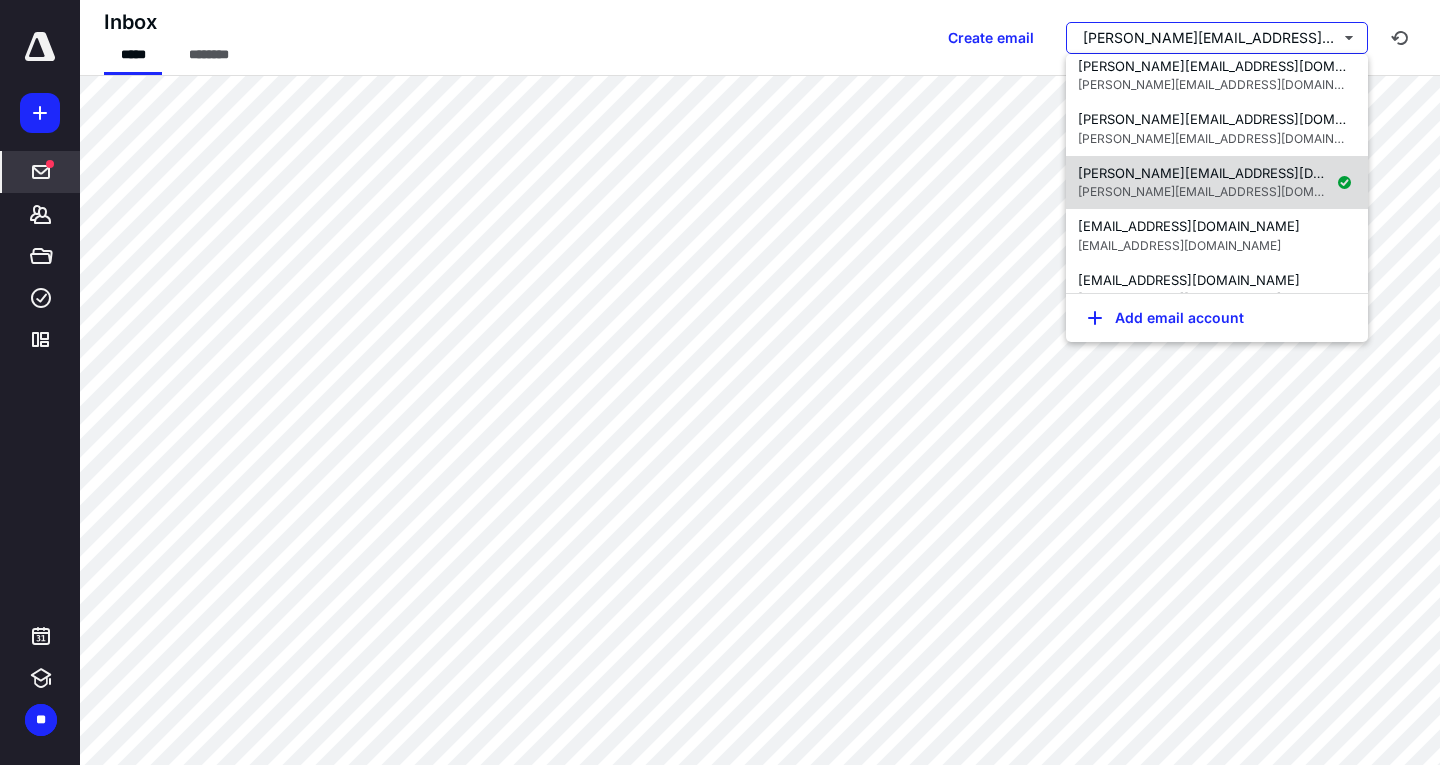 scroll, scrollTop: 100, scrollLeft: 0, axis: vertical 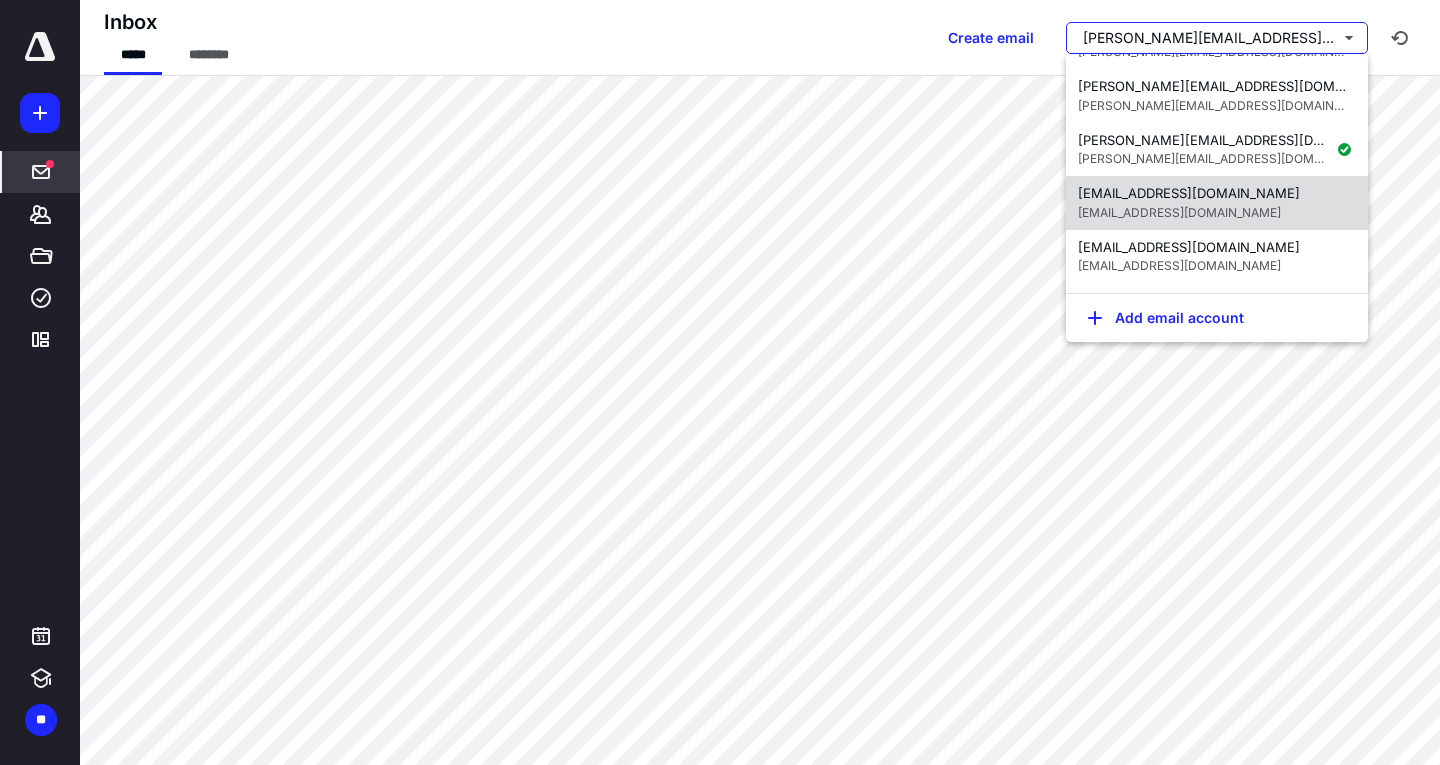 click on "[EMAIL_ADDRESS][DOMAIN_NAME]" at bounding box center [1179, 212] 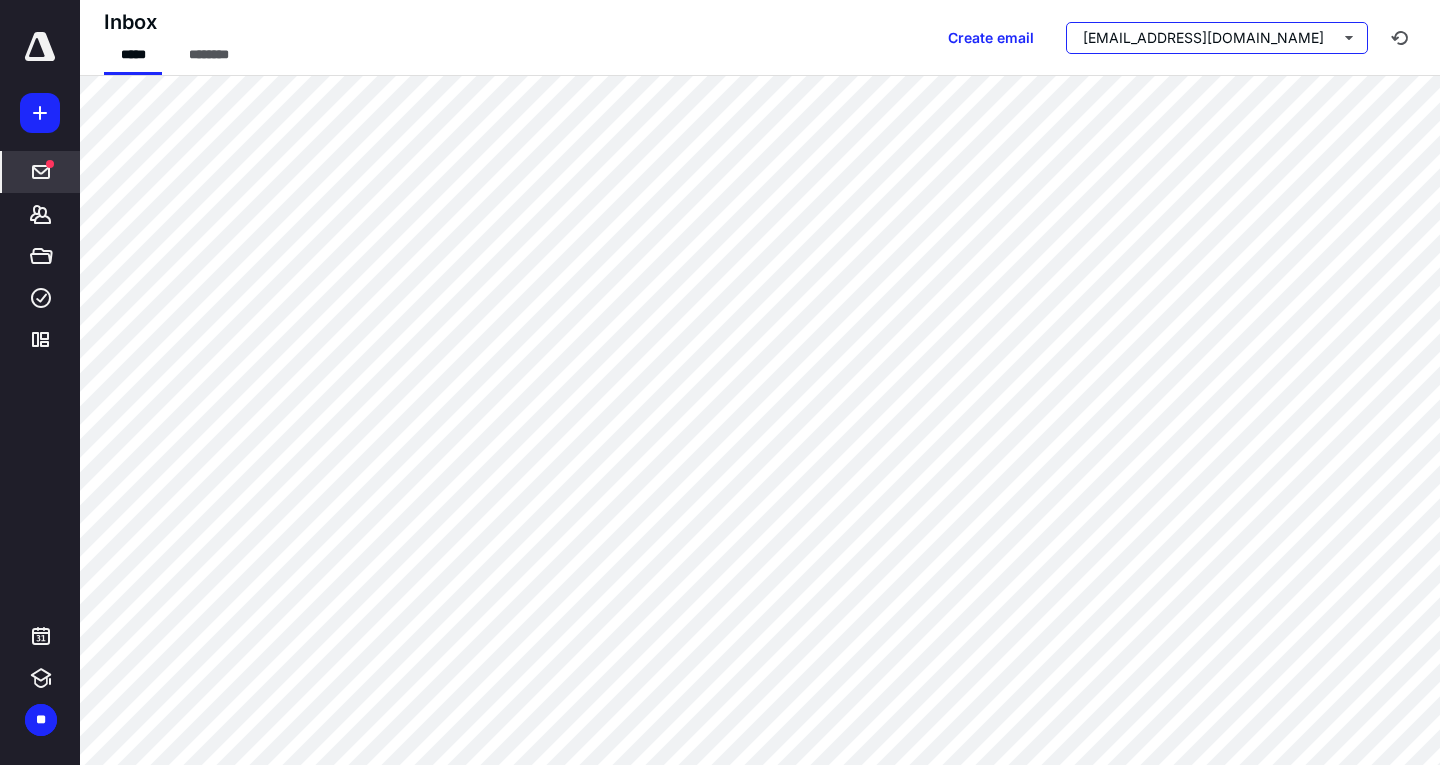scroll, scrollTop: 0, scrollLeft: 0, axis: both 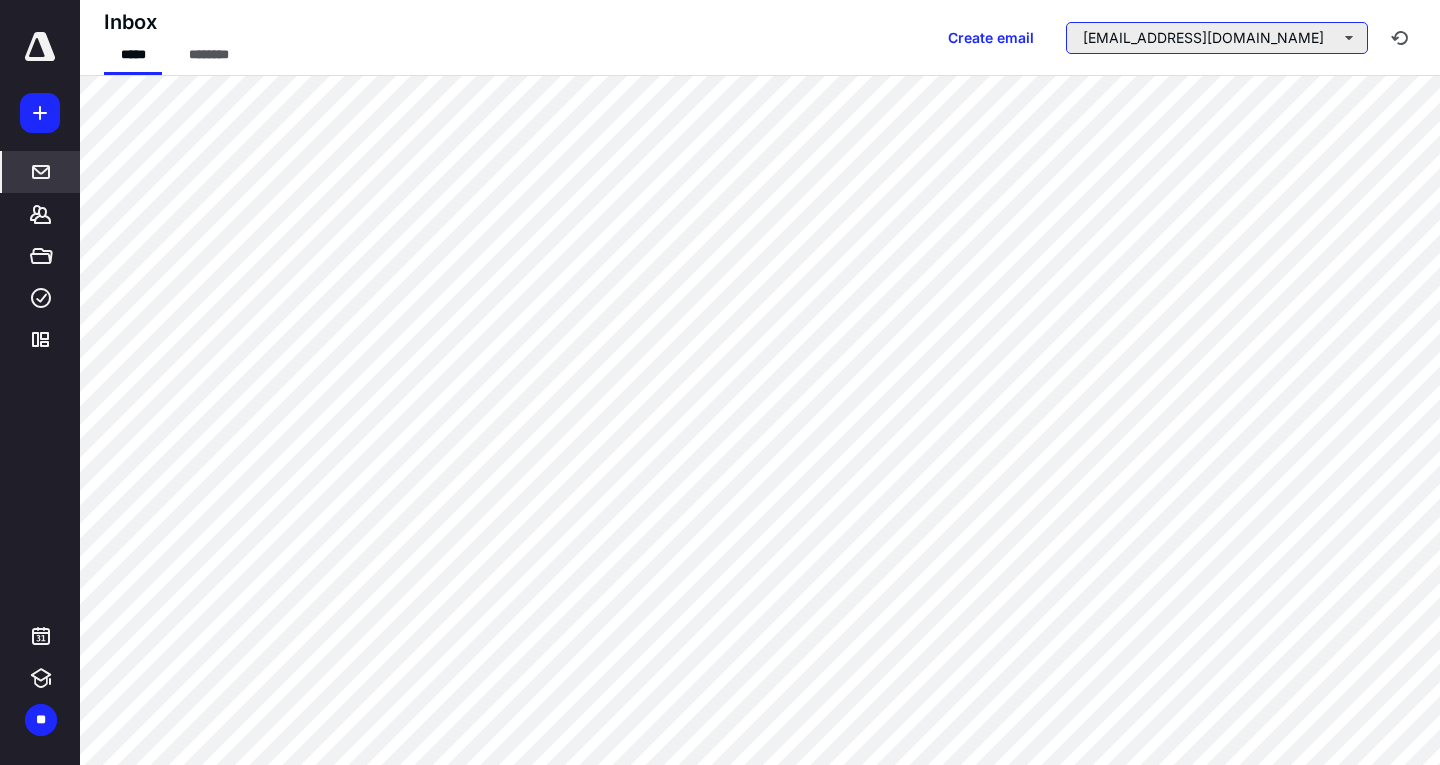 click on "[EMAIL_ADDRESS][DOMAIN_NAME]" at bounding box center [1217, 38] 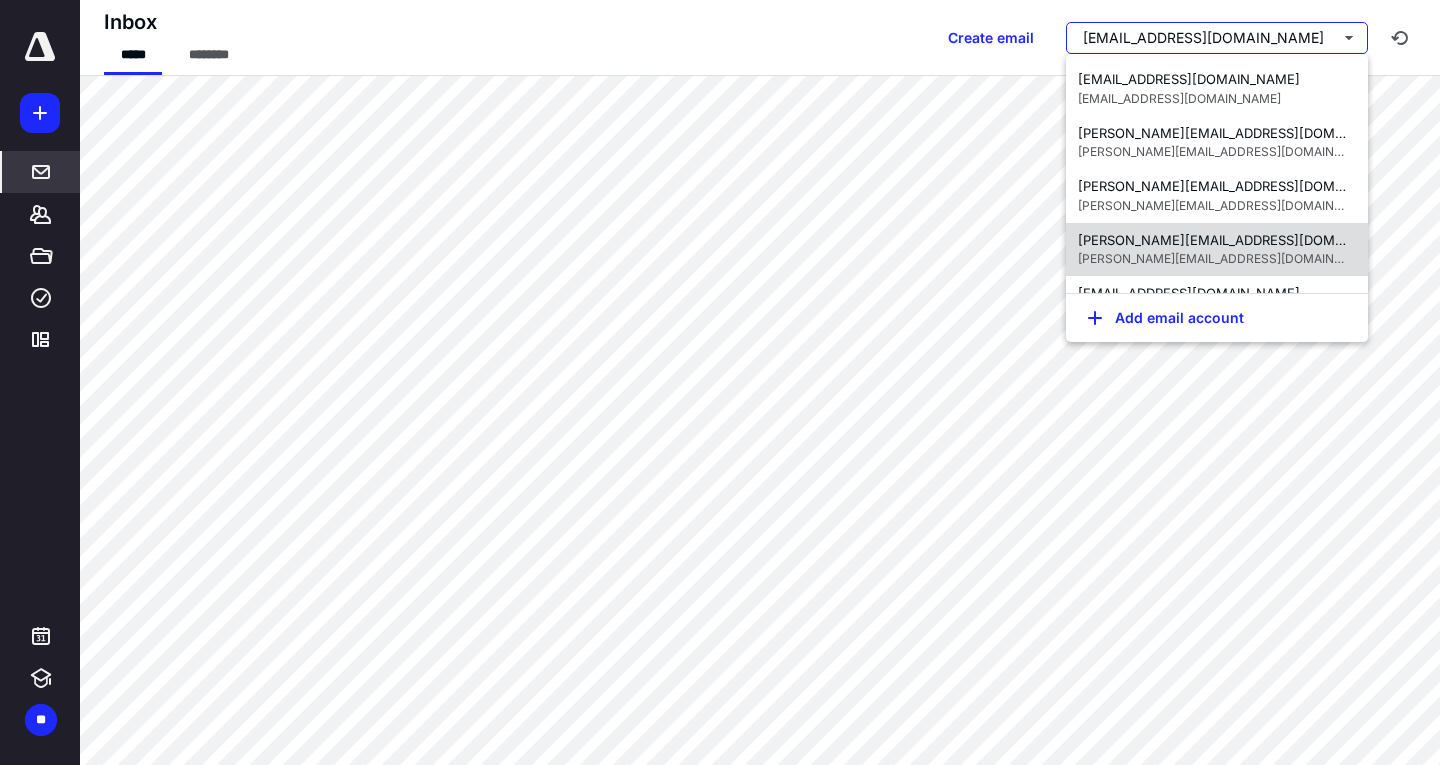 click on "[PERSON_NAME][EMAIL_ADDRESS][DOMAIN_NAME]" at bounding box center (1213, 241) 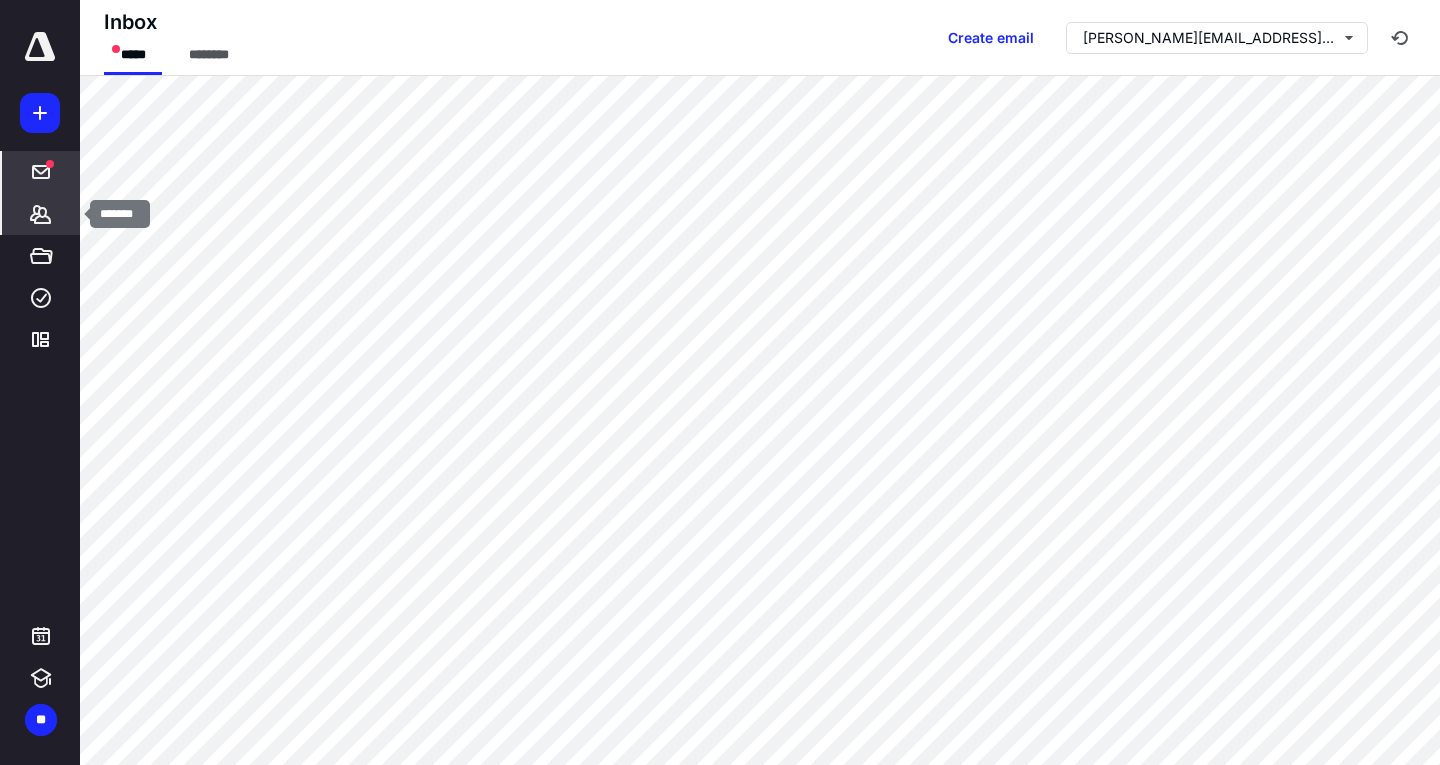 click on "*******" at bounding box center (41, 214) 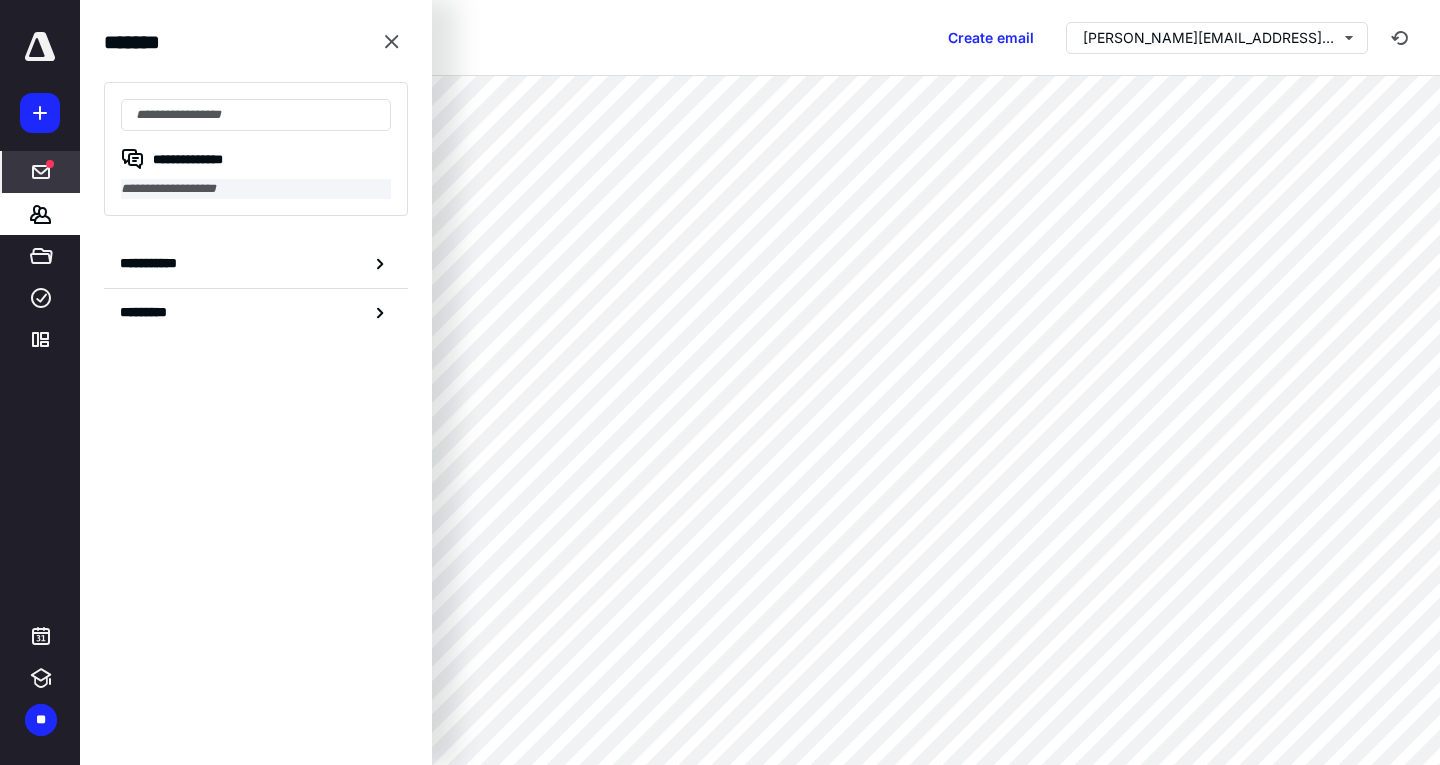click on "**********" at bounding box center (256, 189) 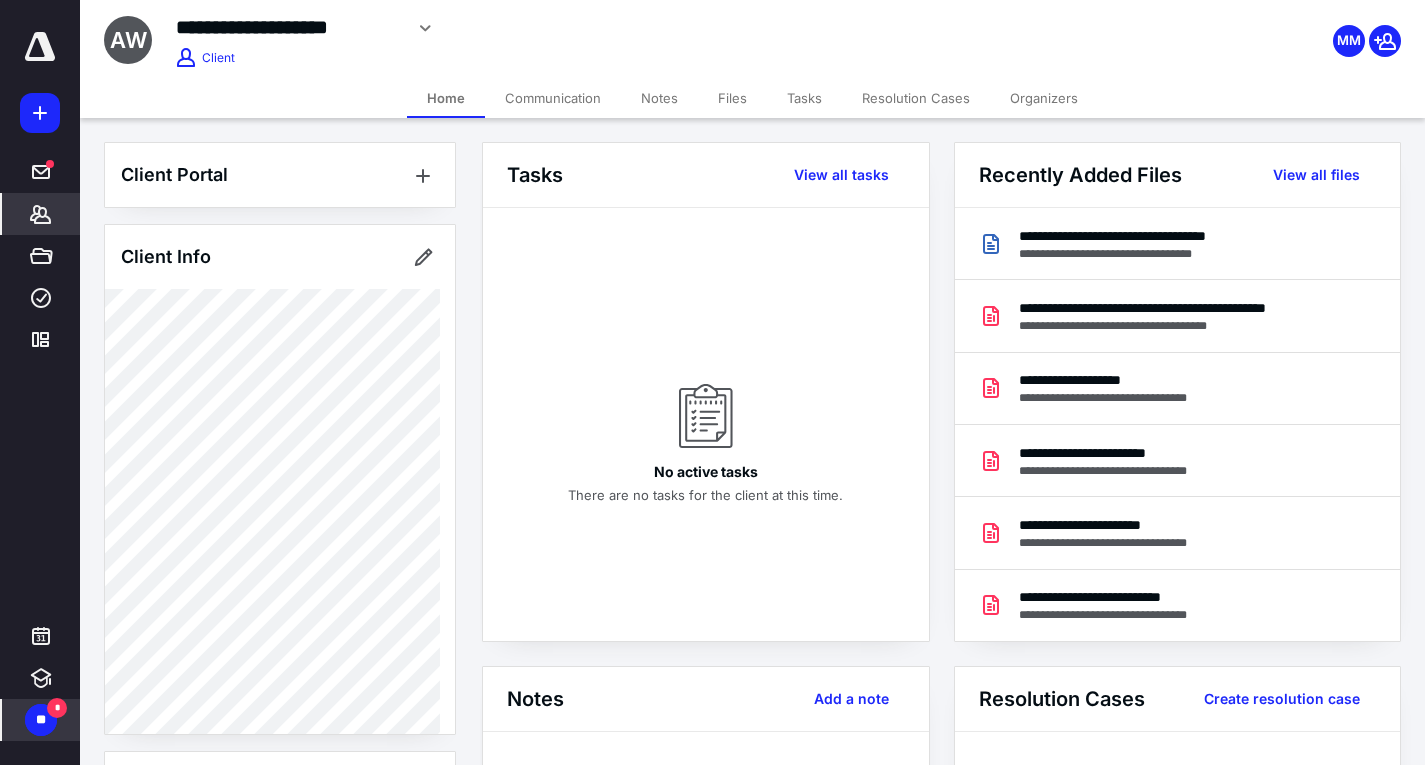 click on "**" at bounding box center [41, 720] 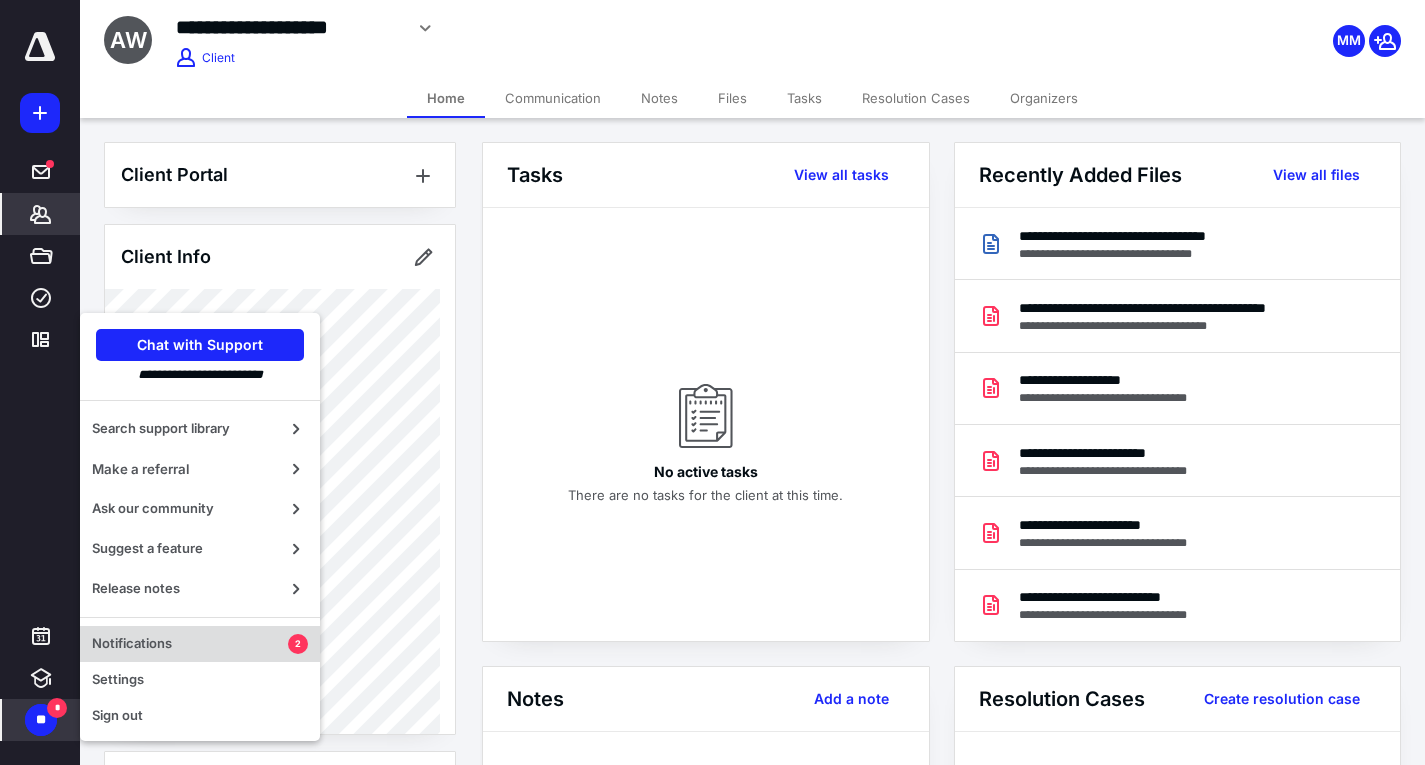 click on "Notifications 2" at bounding box center [200, 644] 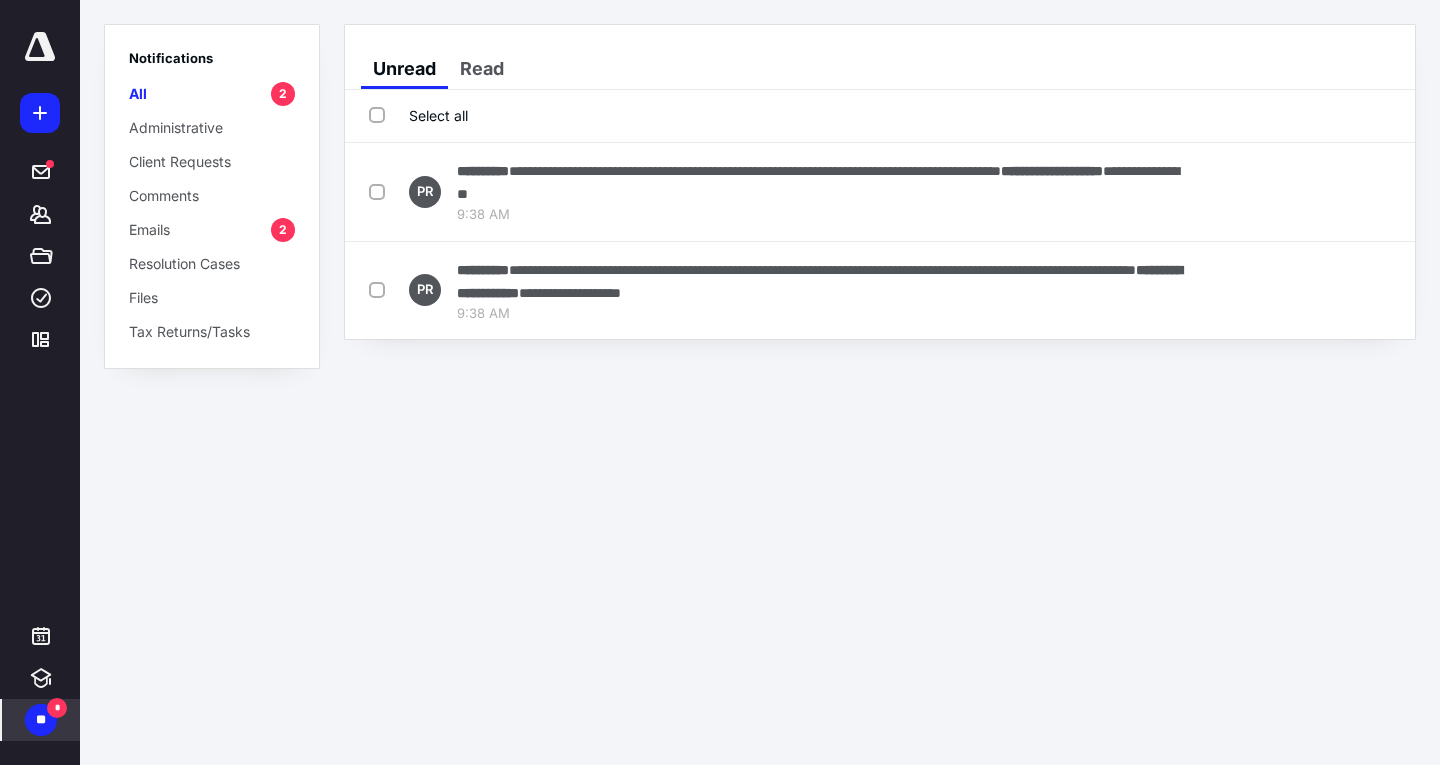 click on "Select all" at bounding box center (418, 115) 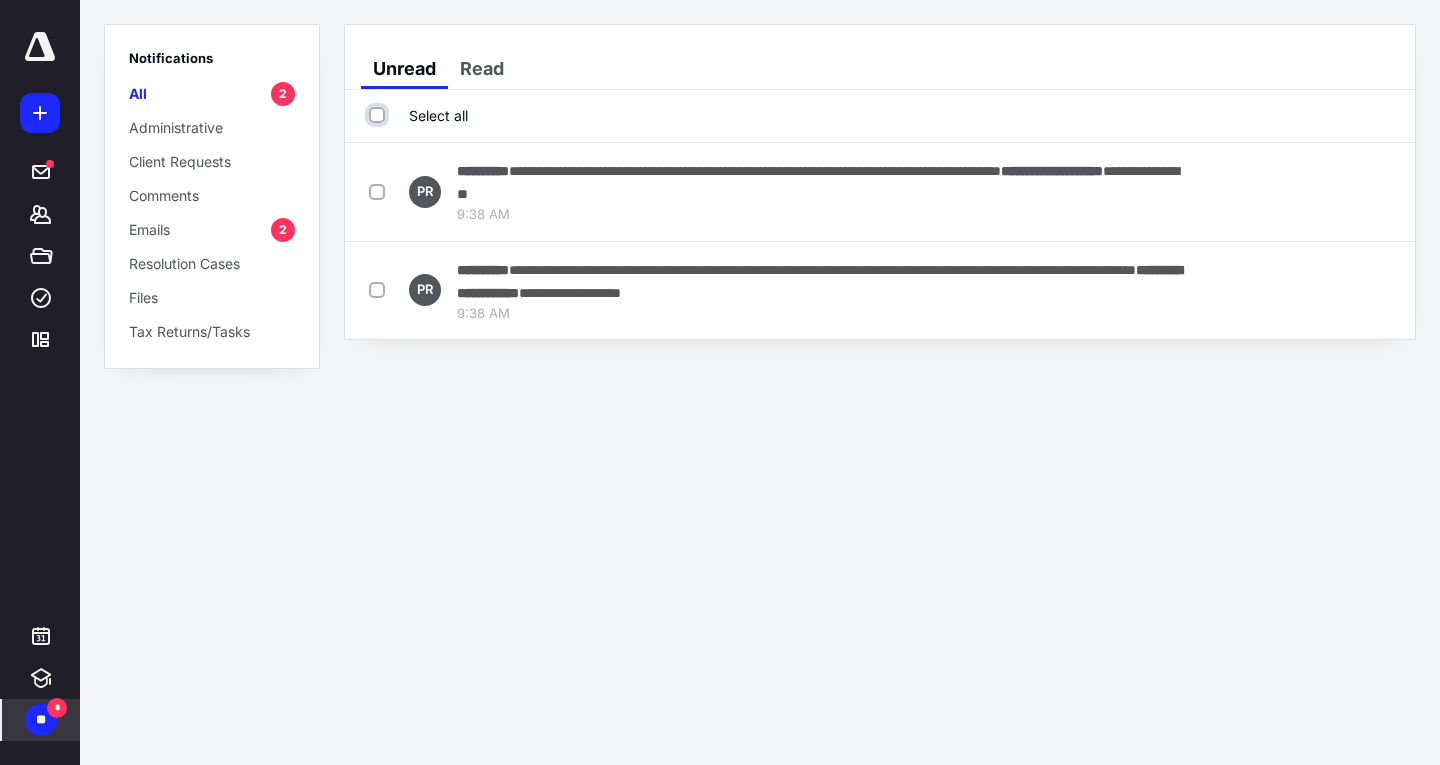click on "Select all" at bounding box center [379, 115] 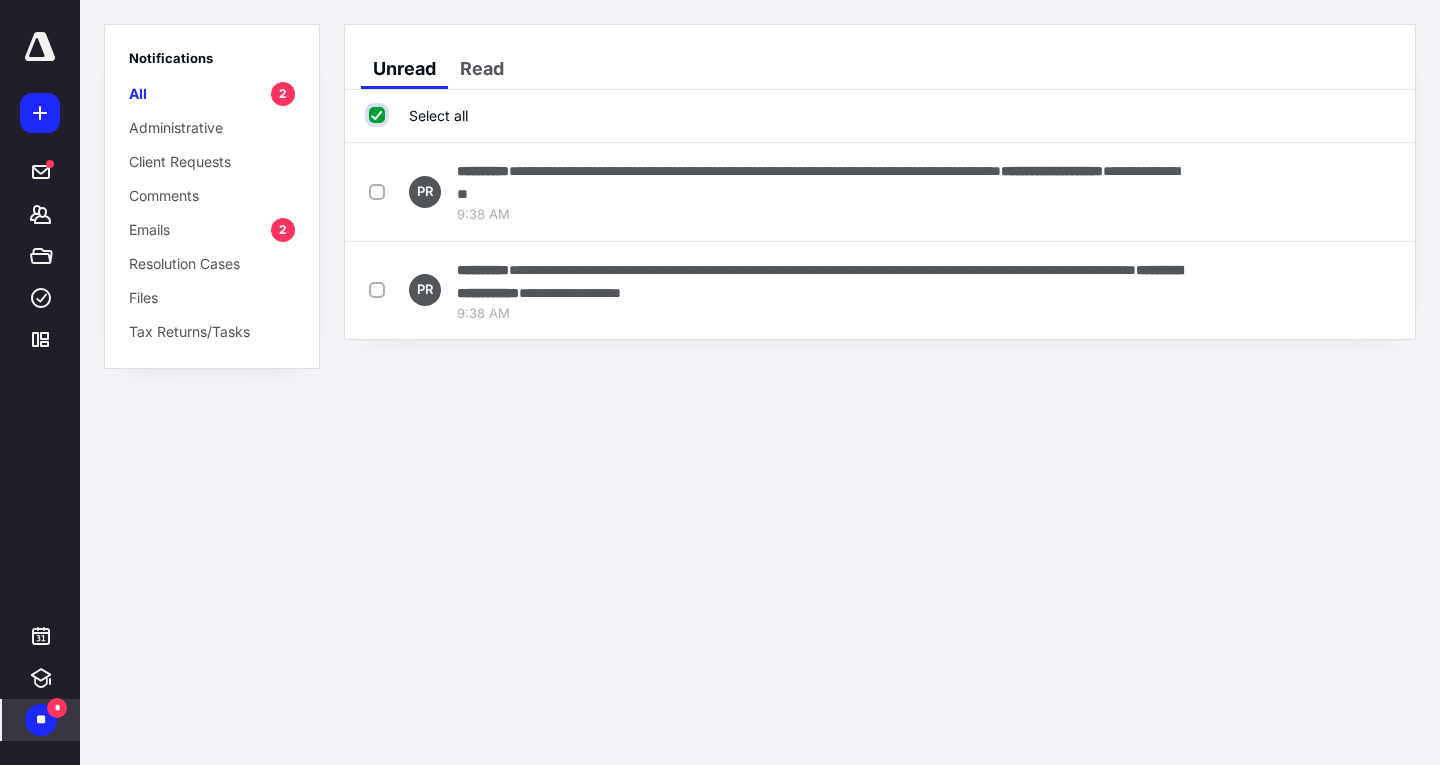 checkbox on "true" 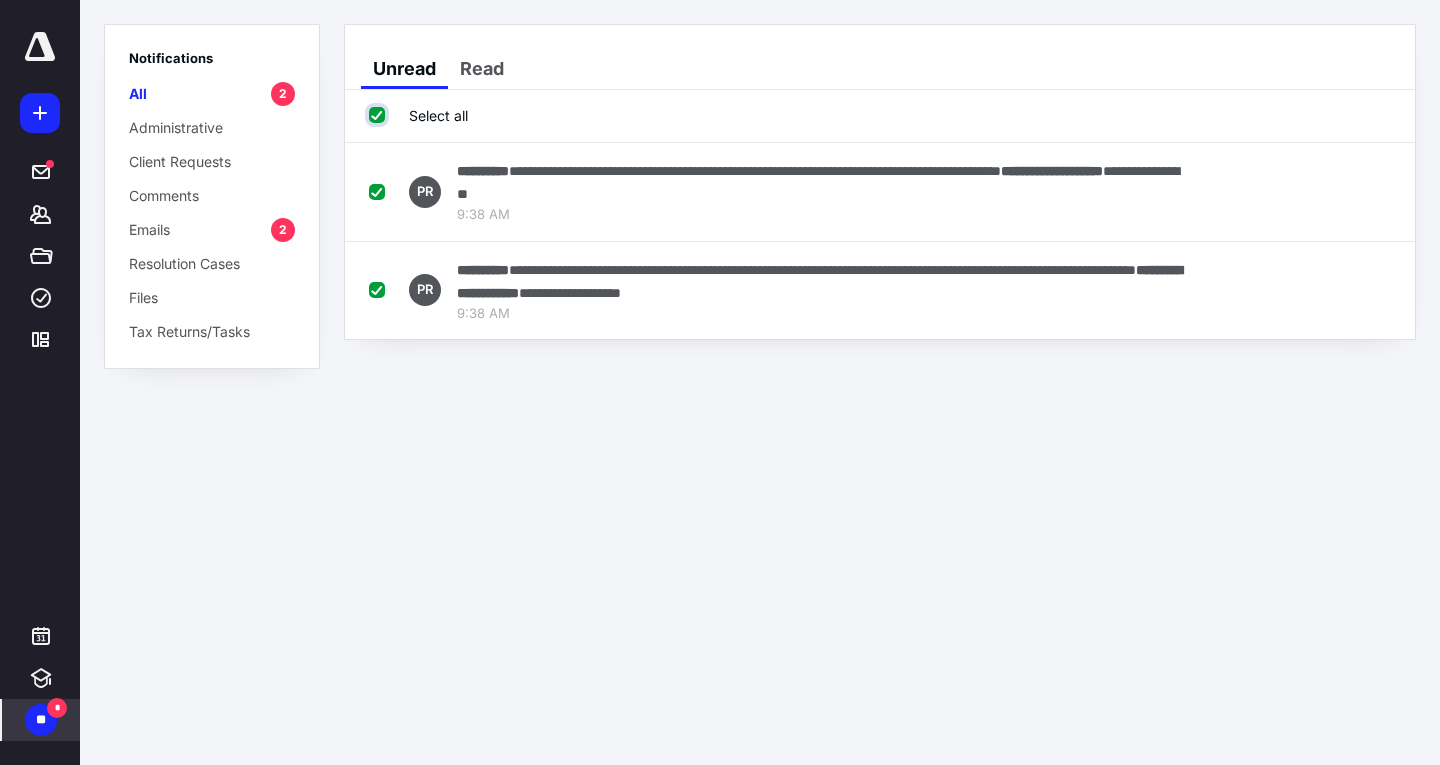 checkbox on "true" 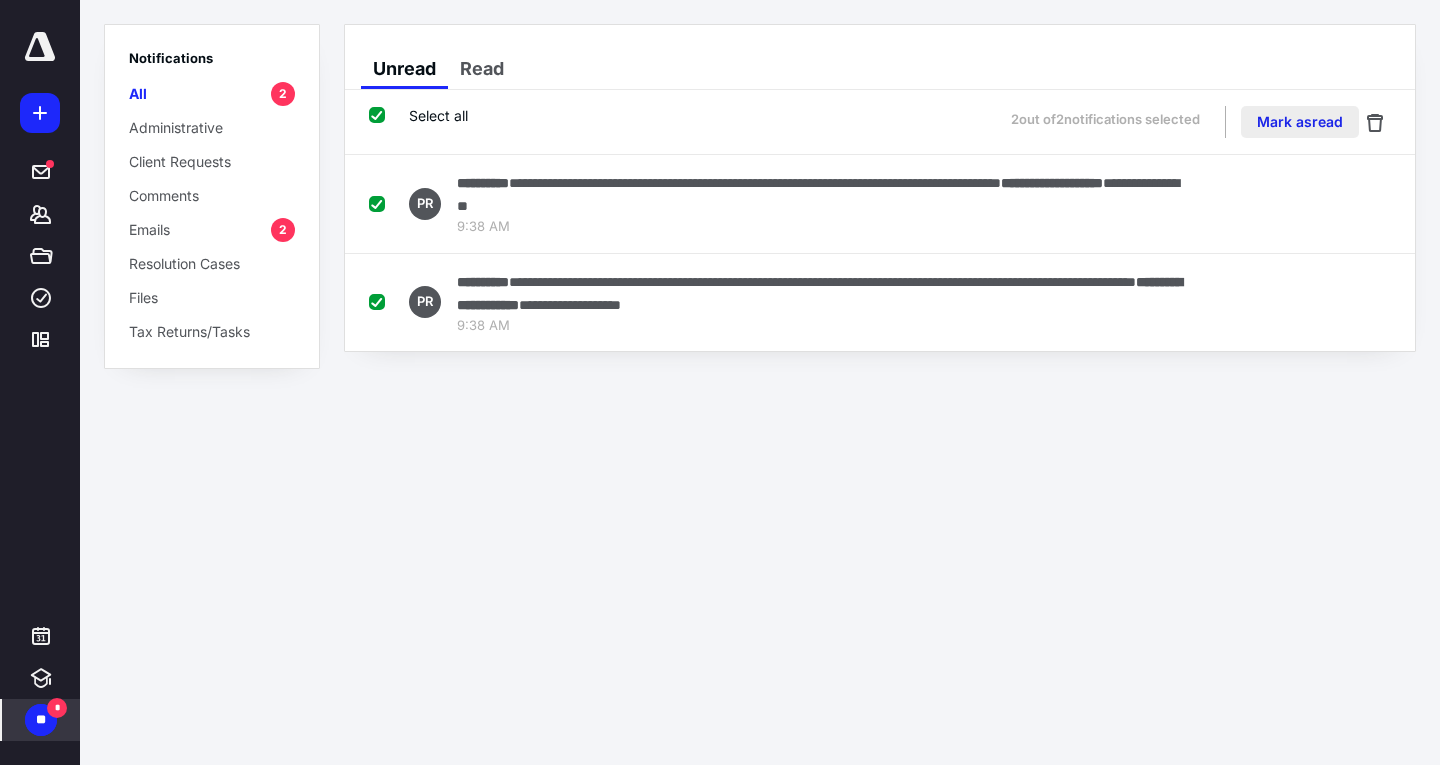 click on "Mark as  read" at bounding box center [1300, 122] 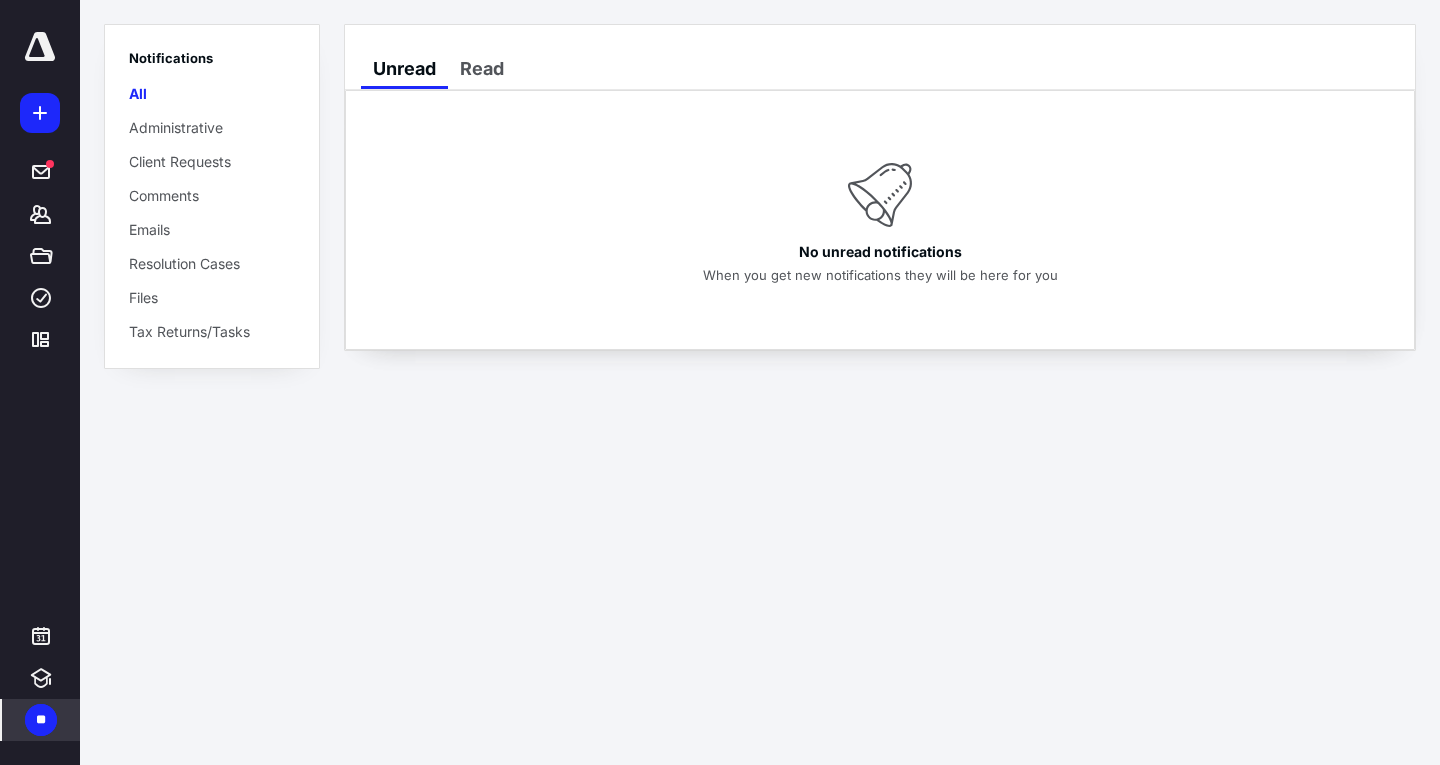 click at bounding box center (40, 47) 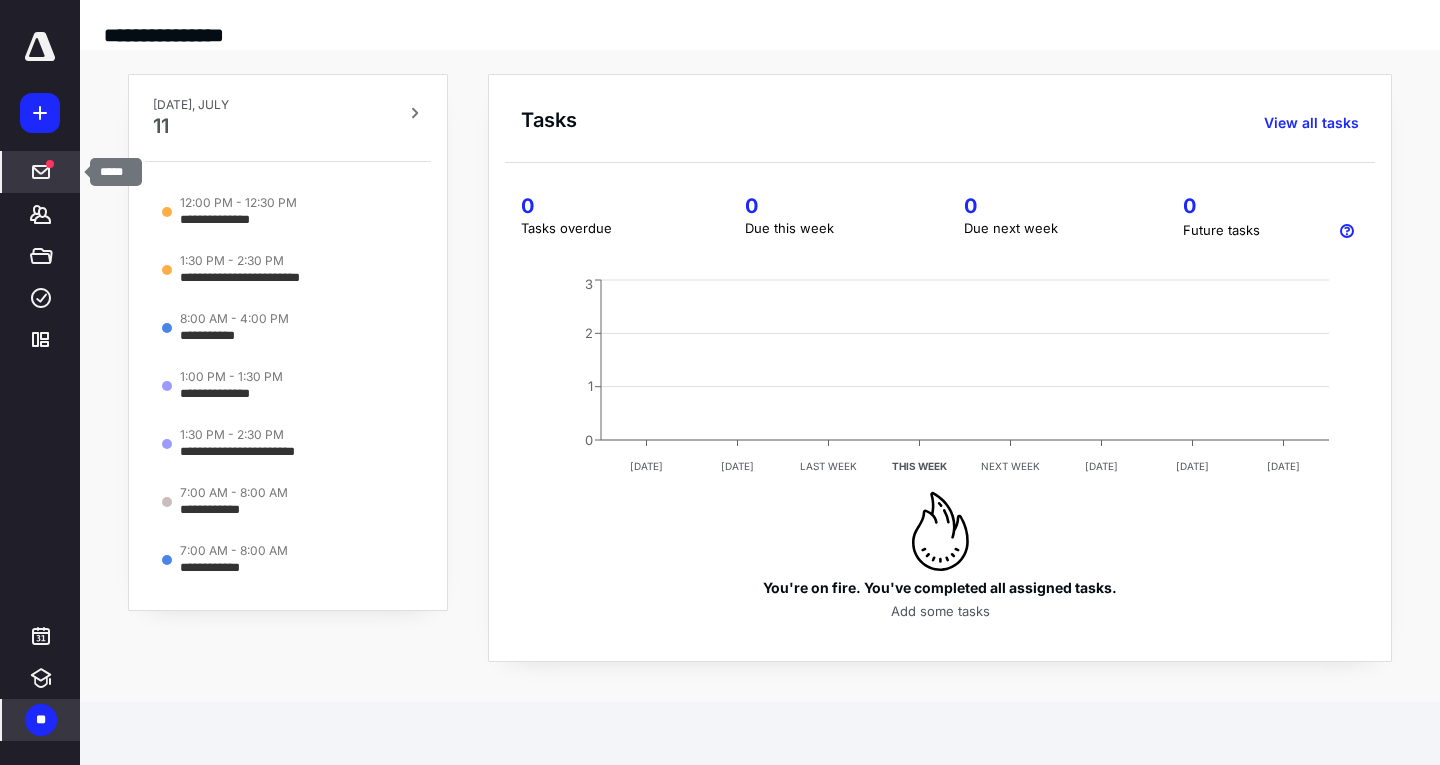 click 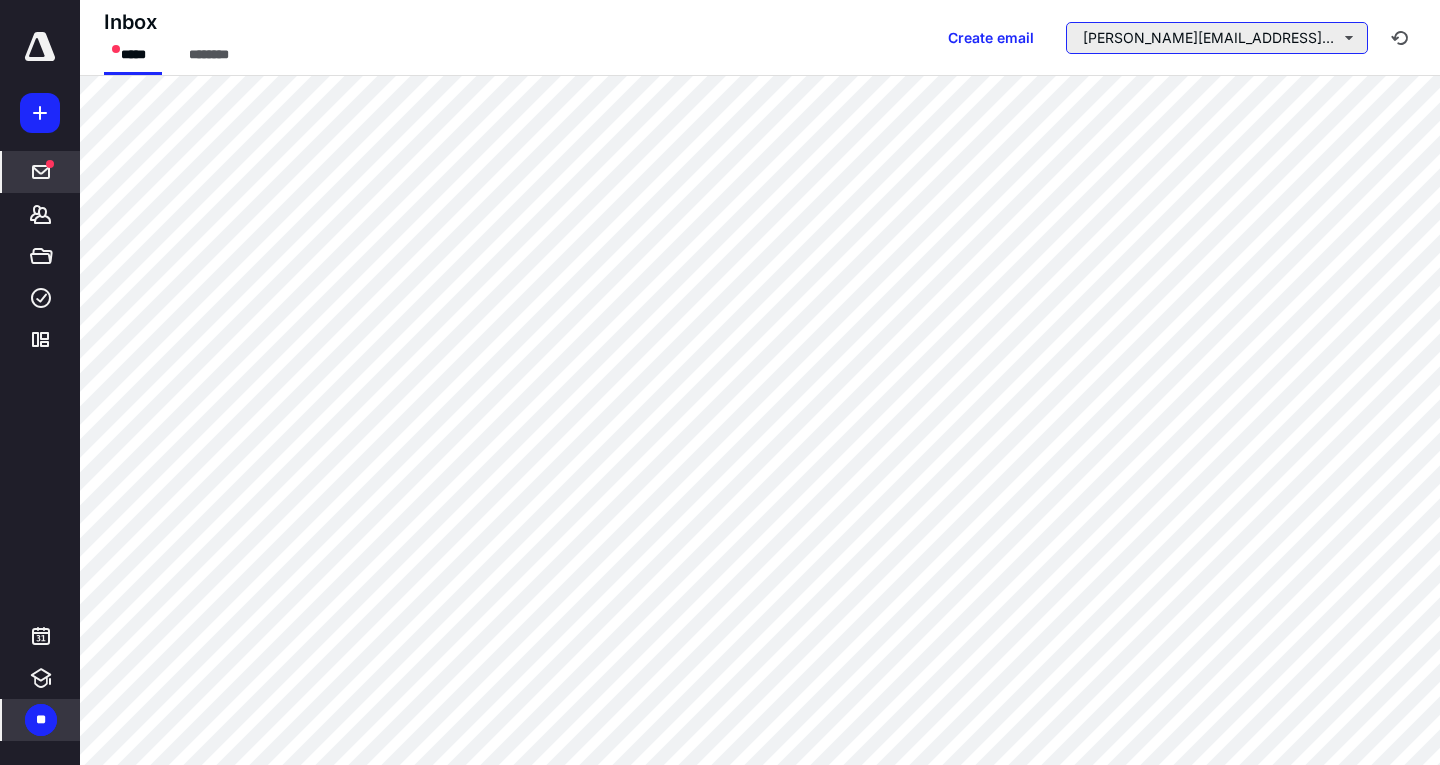 click on "[PERSON_NAME][EMAIL_ADDRESS][DOMAIN_NAME]" at bounding box center (1217, 38) 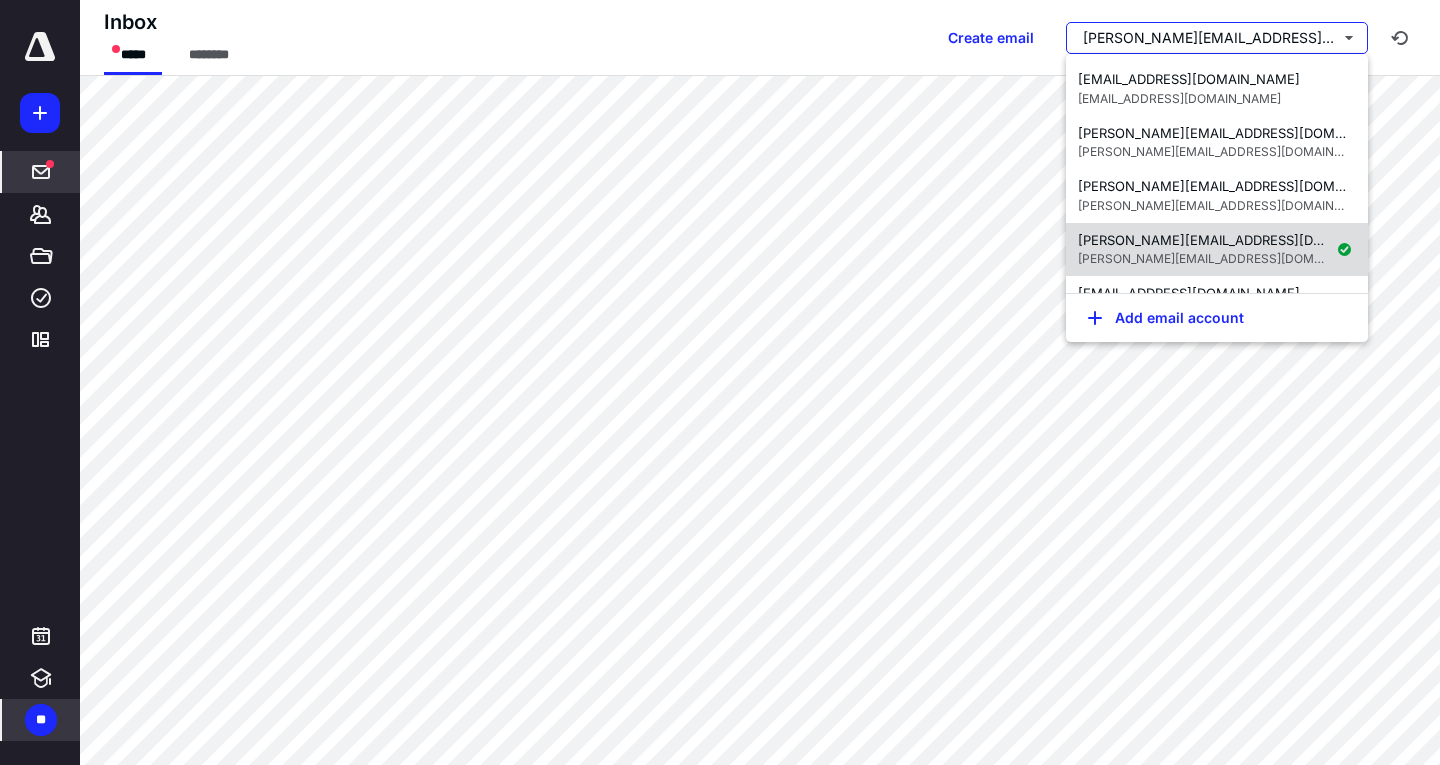 scroll, scrollTop: 100, scrollLeft: 0, axis: vertical 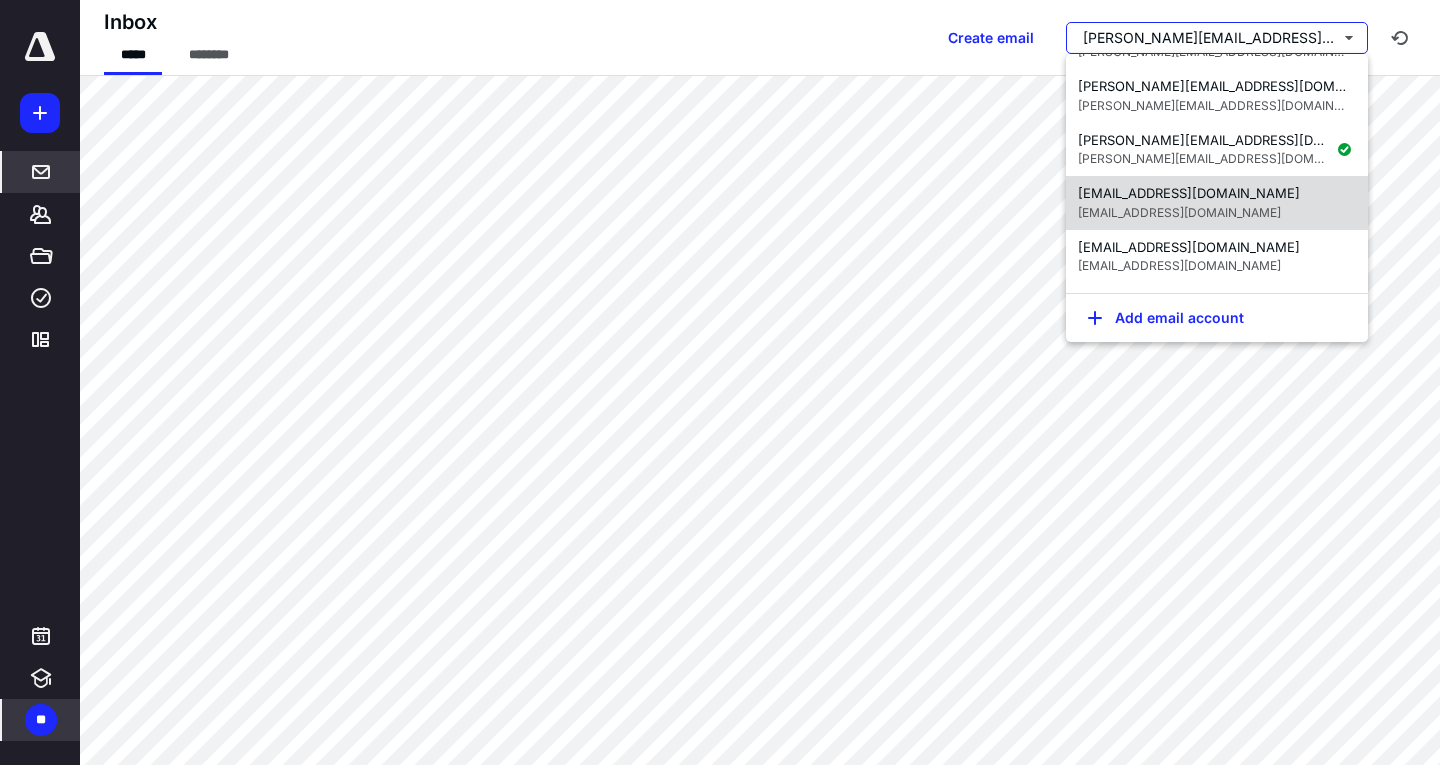click on "[EMAIL_ADDRESS][DOMAIN_NAME]" at bounding box center [1189, 194] 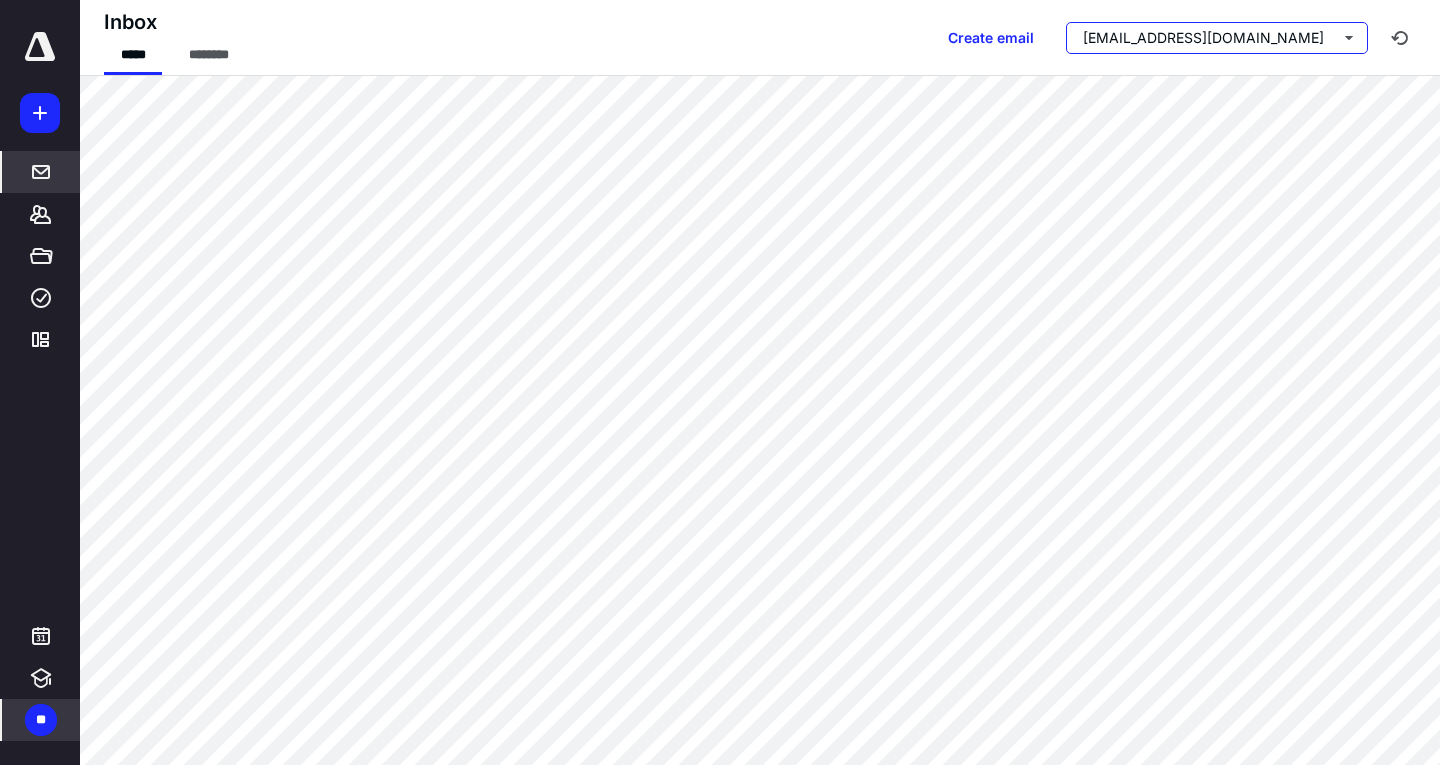 scroll, scrollTop: 0, scrollLeft: 0, axis: both 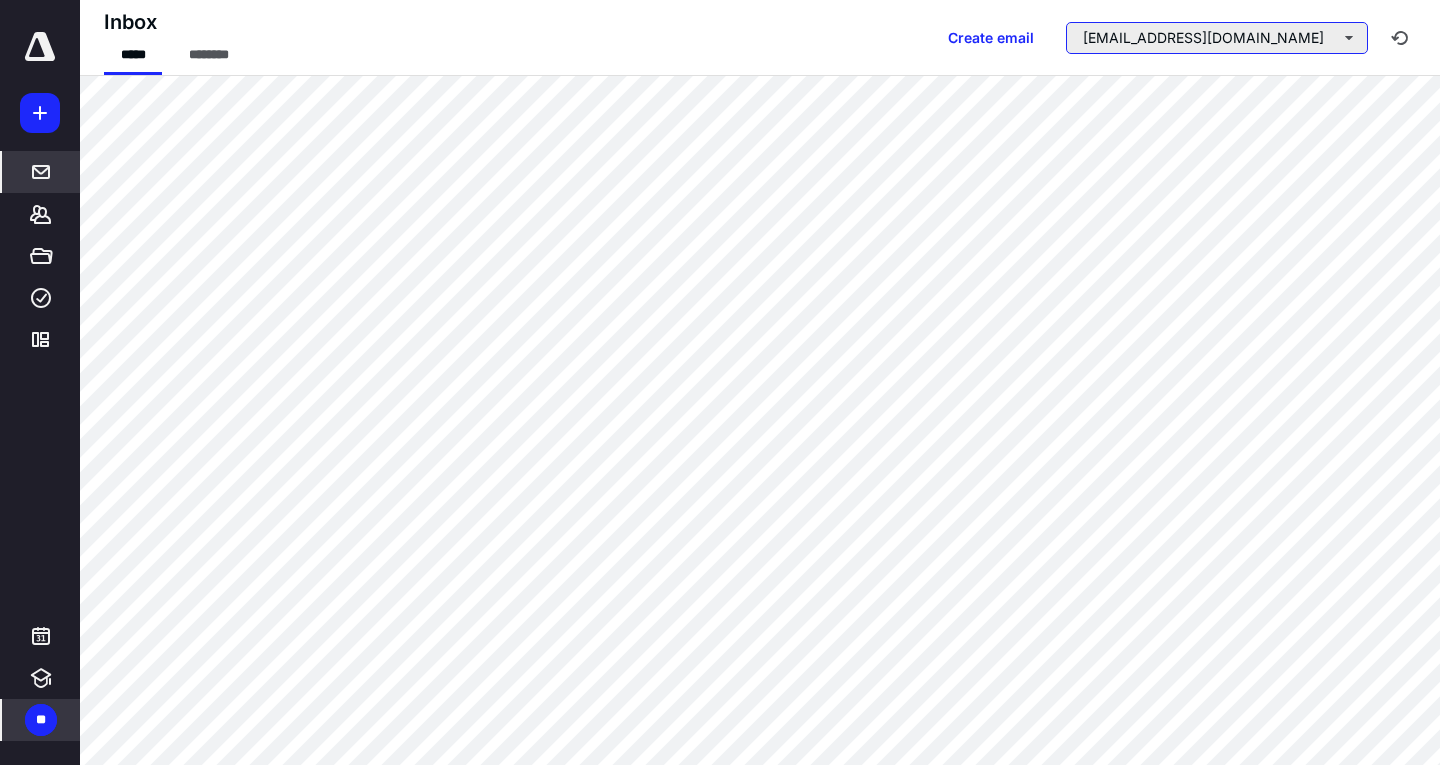 click on "[EMAIL_ADDRESS][DOMAIN_NAME]" at bounding box center (1217, 38) 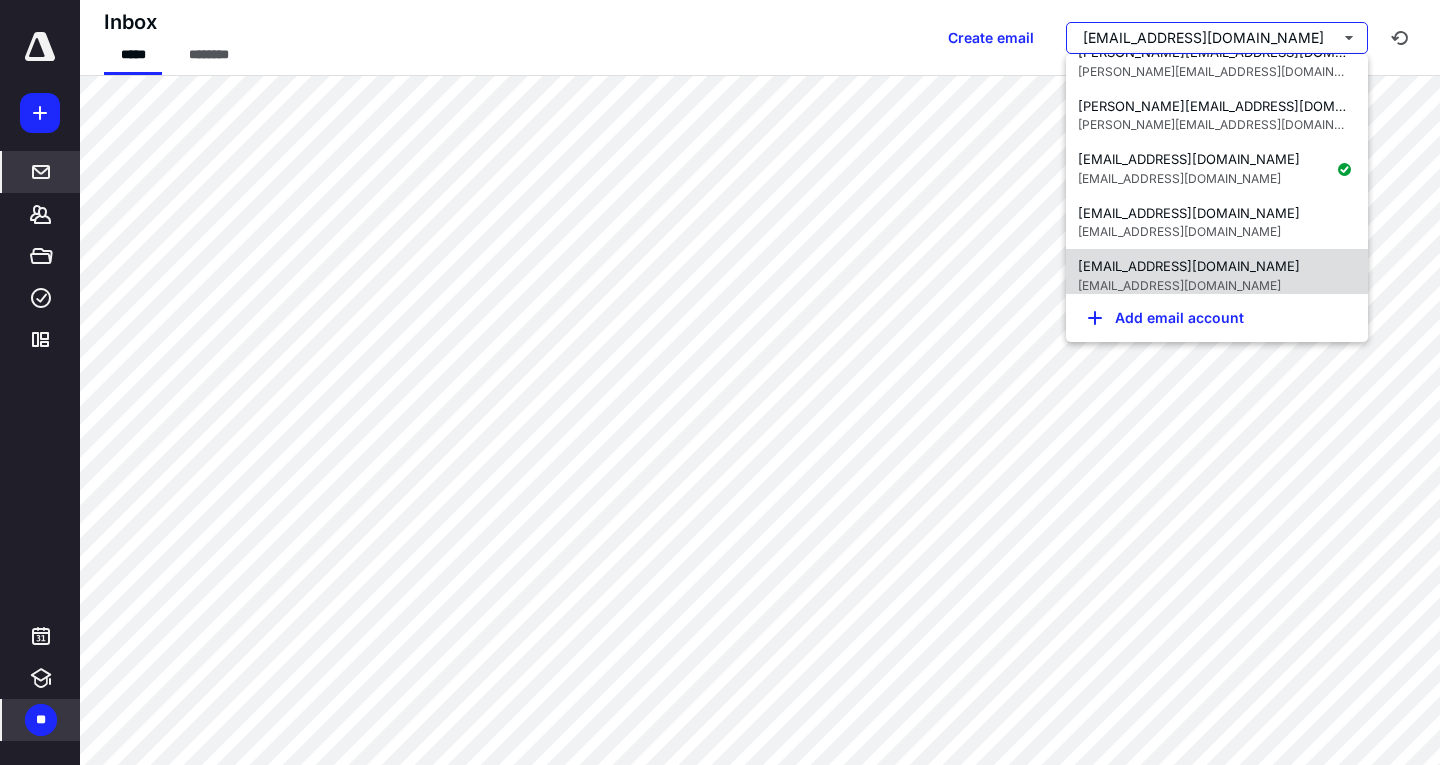 scroll, scrollTop: 152, scrollLeft: 0, axis: vertical 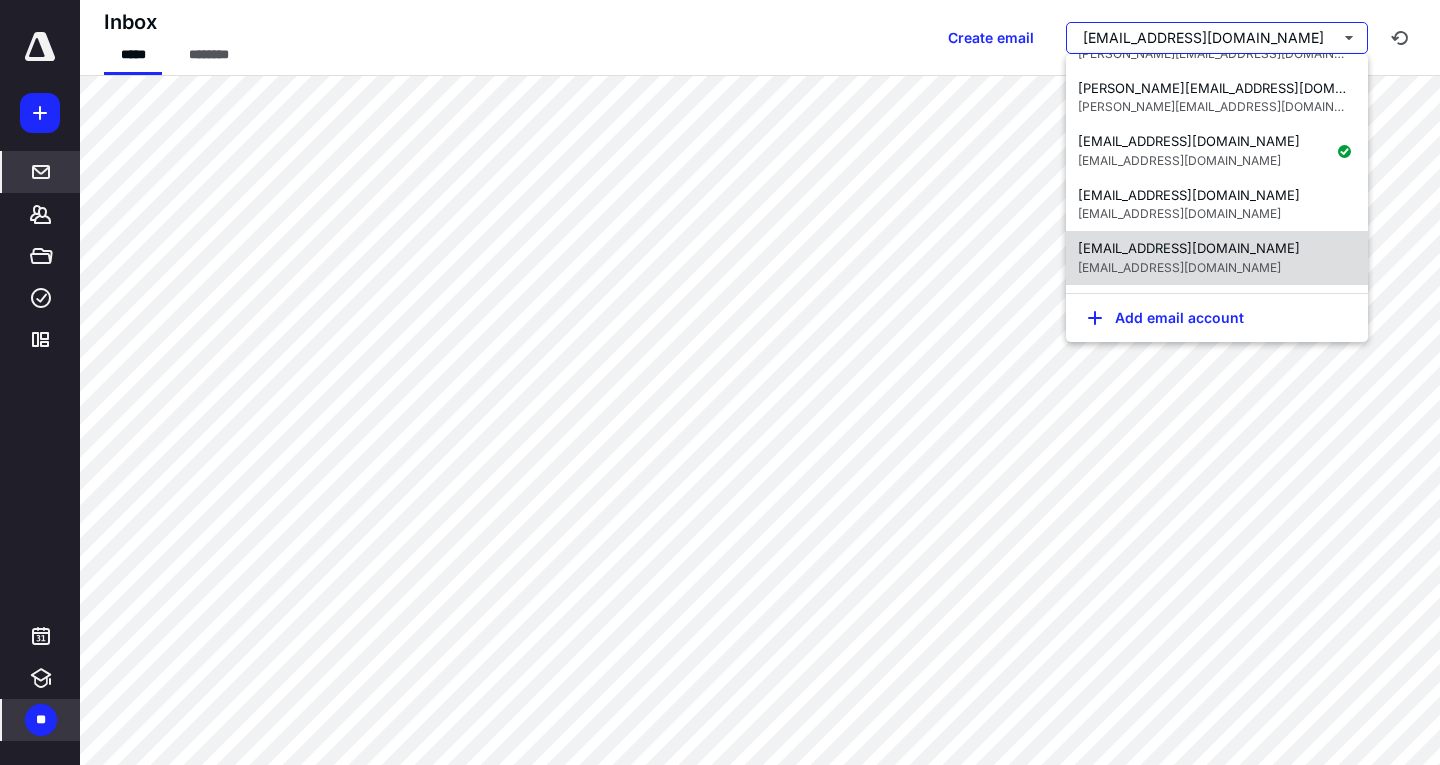 click on "[EMAIL_ADDRESS][DOMAIN_NAME]" at bounding box center [1189, 248] 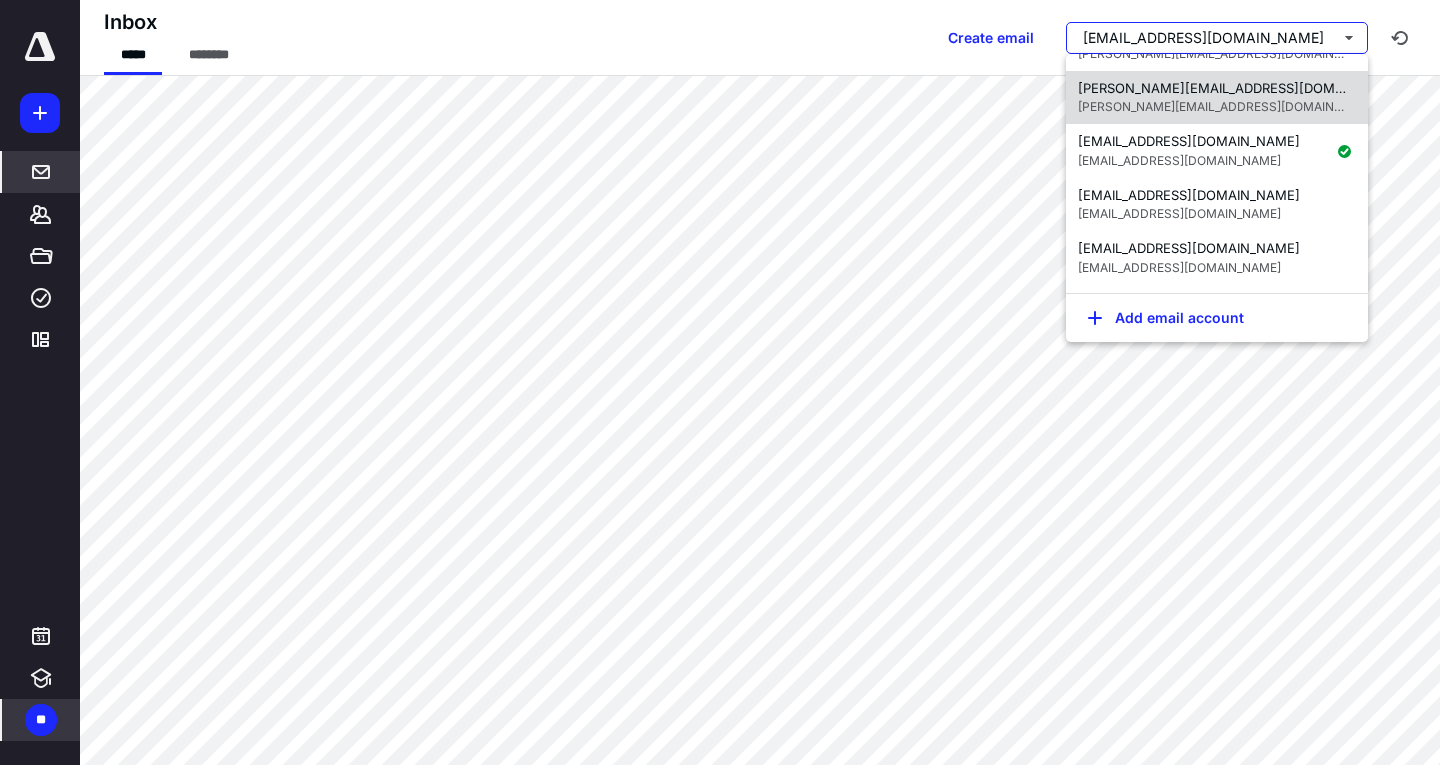 scroll, scrollTop: 0, scrollLeft: 0, axis: both 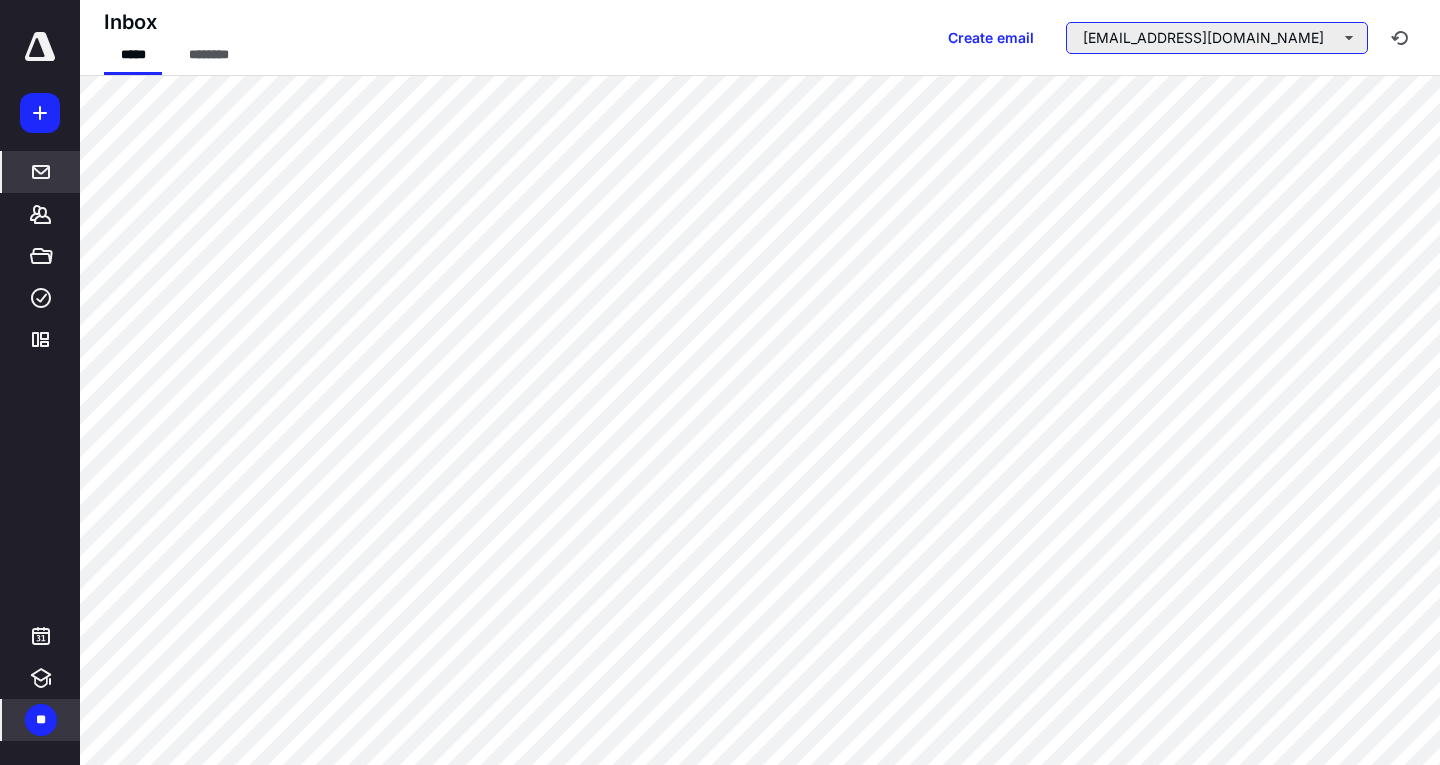 click on "[EMAIL_ADDRESS][DOMAIN_NAME]" at bounding box center [1217, 38] 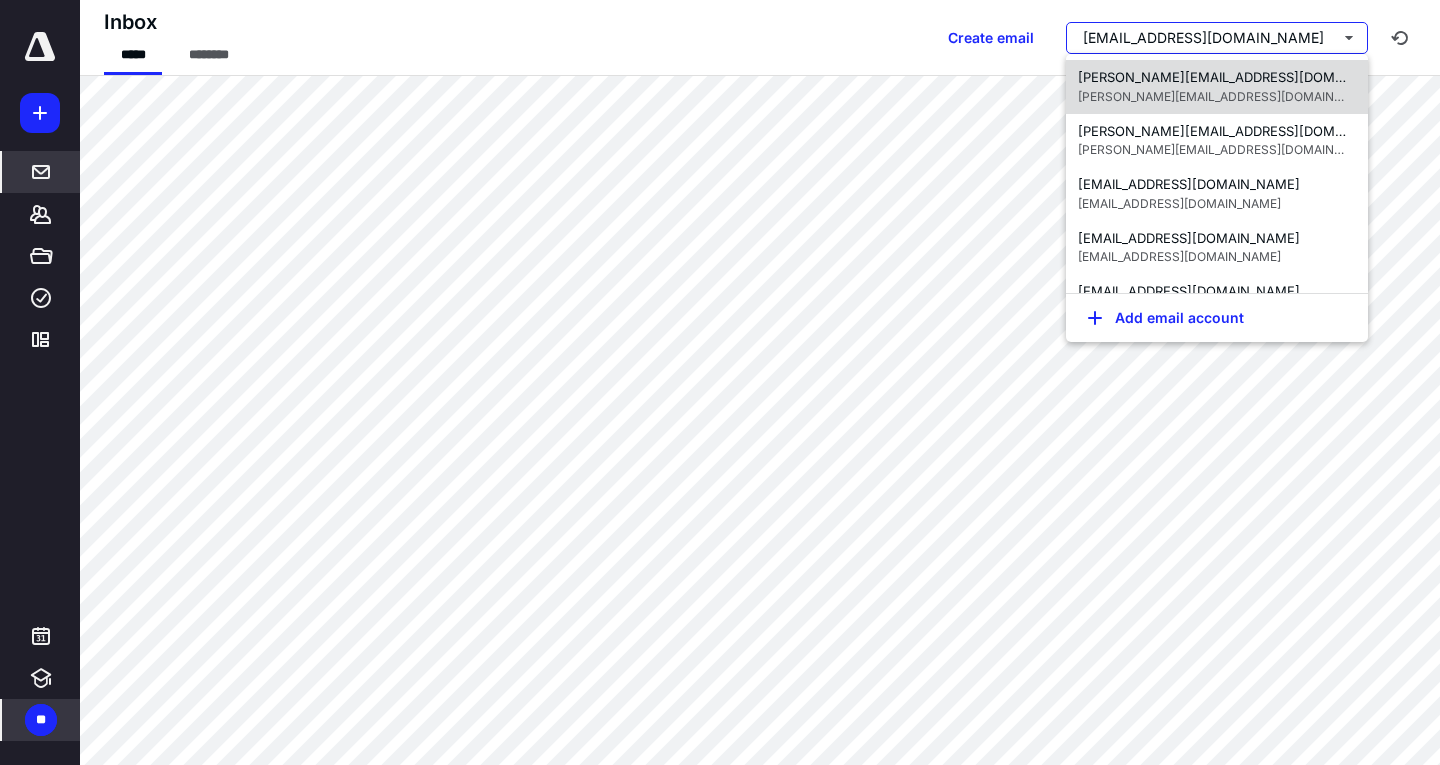 scroll, scrollTop: 152, scrollLeft: 0, axis: vertical 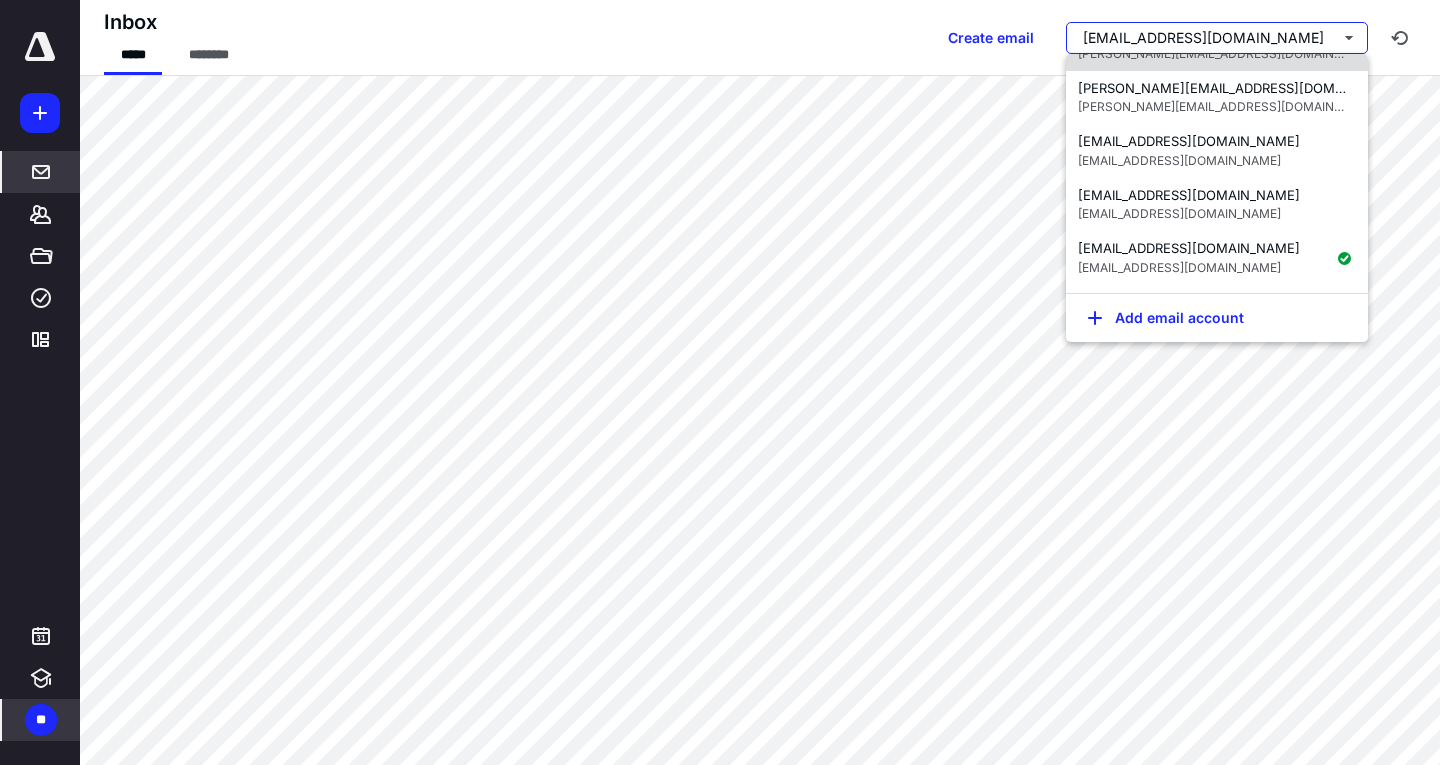 click on "[EMAIL_ADDRESS][DOMAIN_NAME]" at bounding box center [1189, 195] 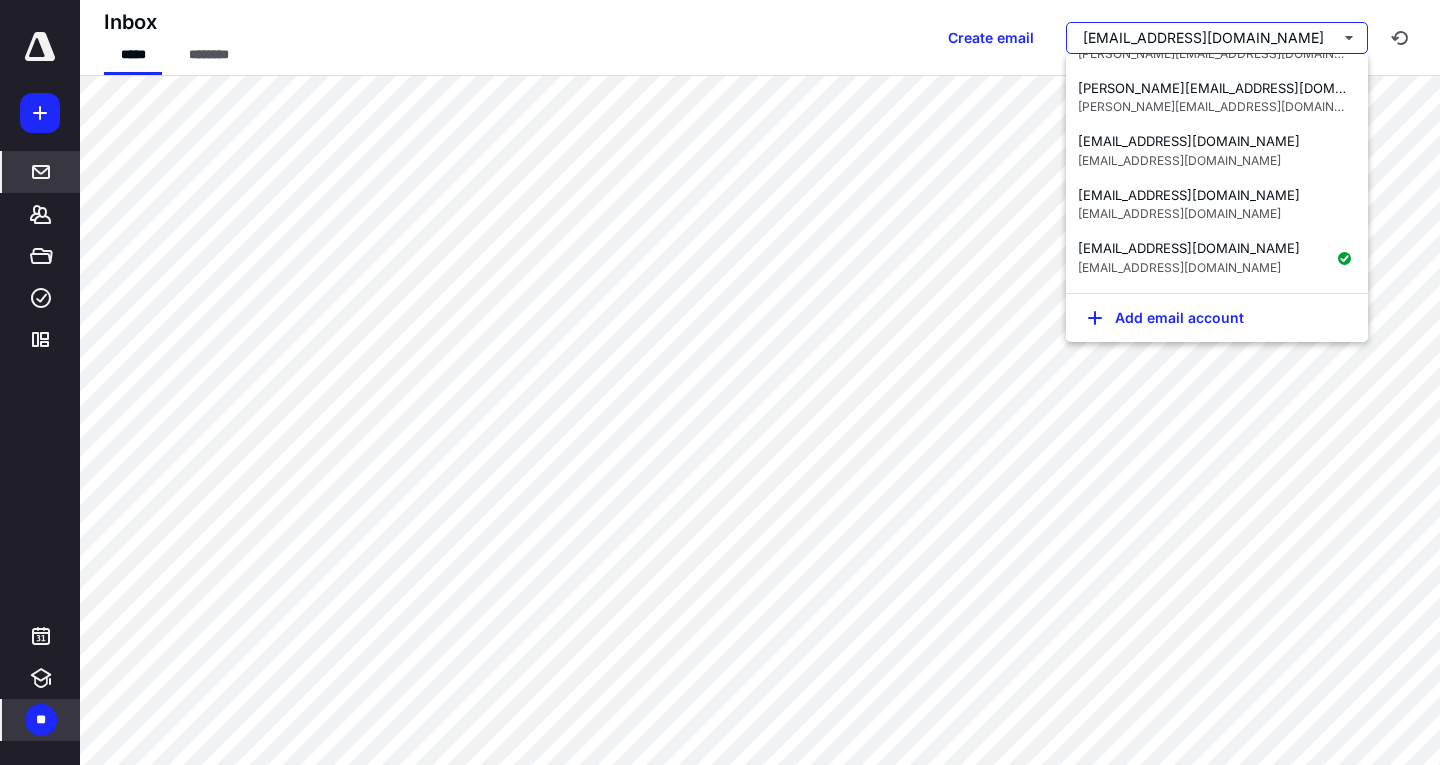 scroll, scrollTop: 0, scrollLeft: 0, axis: both 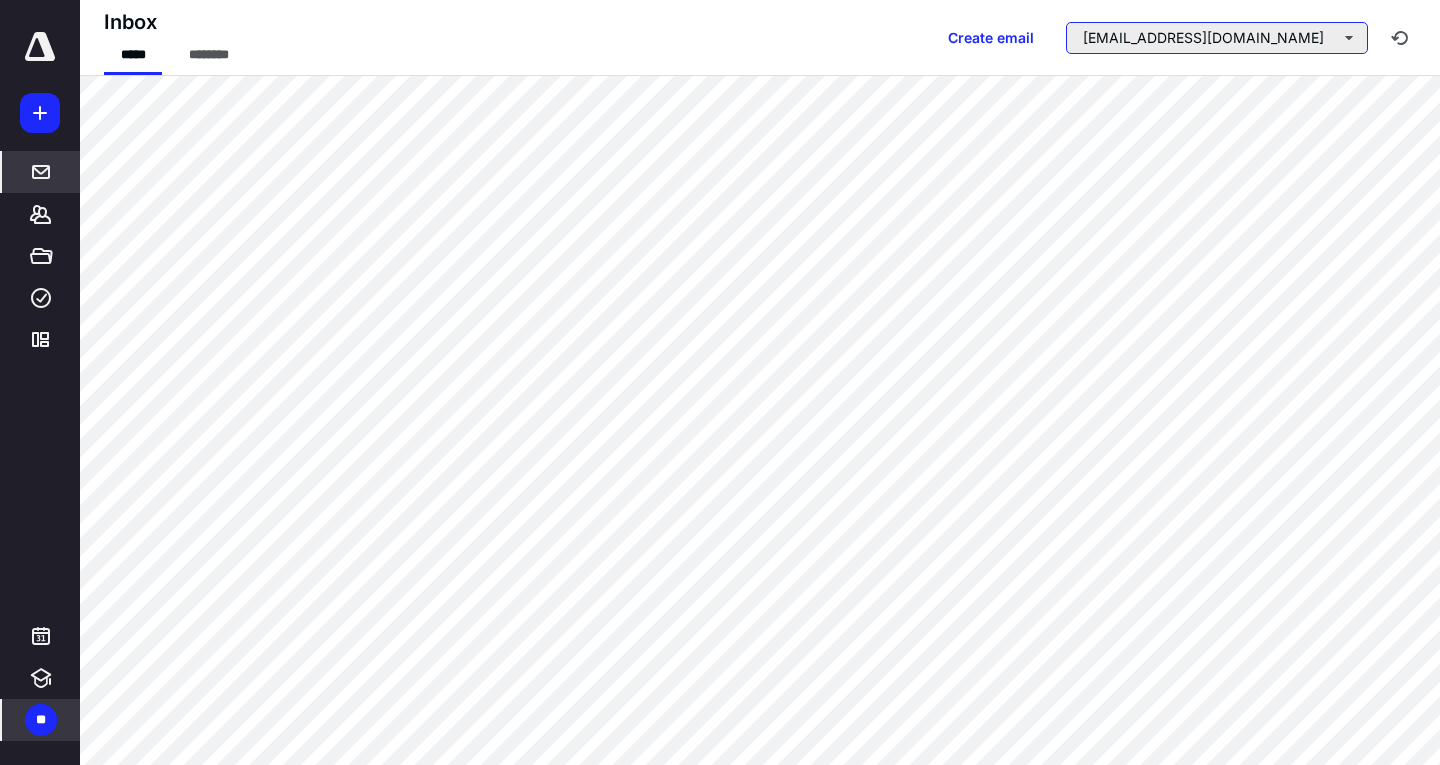 click on "[EMAIL_ADDRESS][DOMAIN_NAME]" at bounding box center (1217, 38) 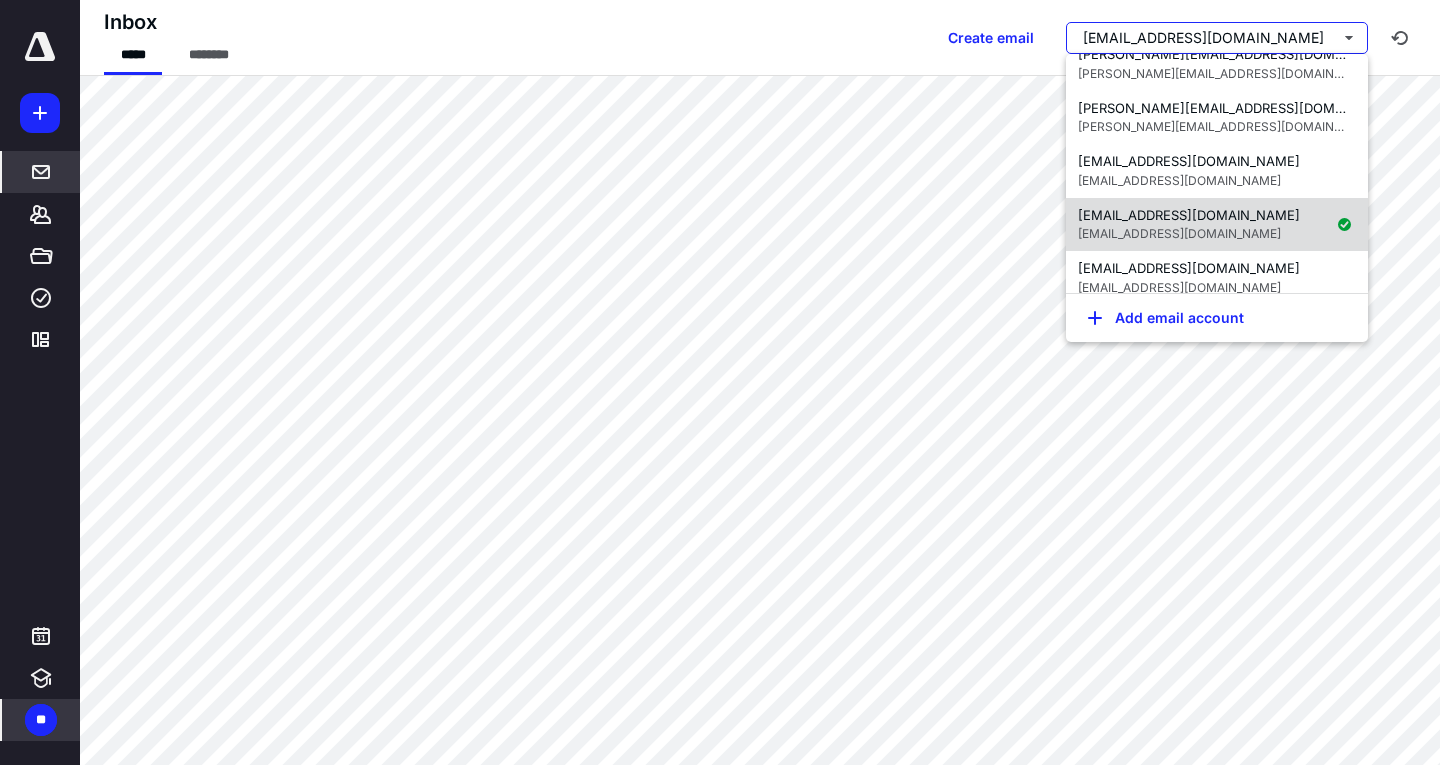 scroll, scrollTop: 152, scrollLeft: 0, axis: vertical 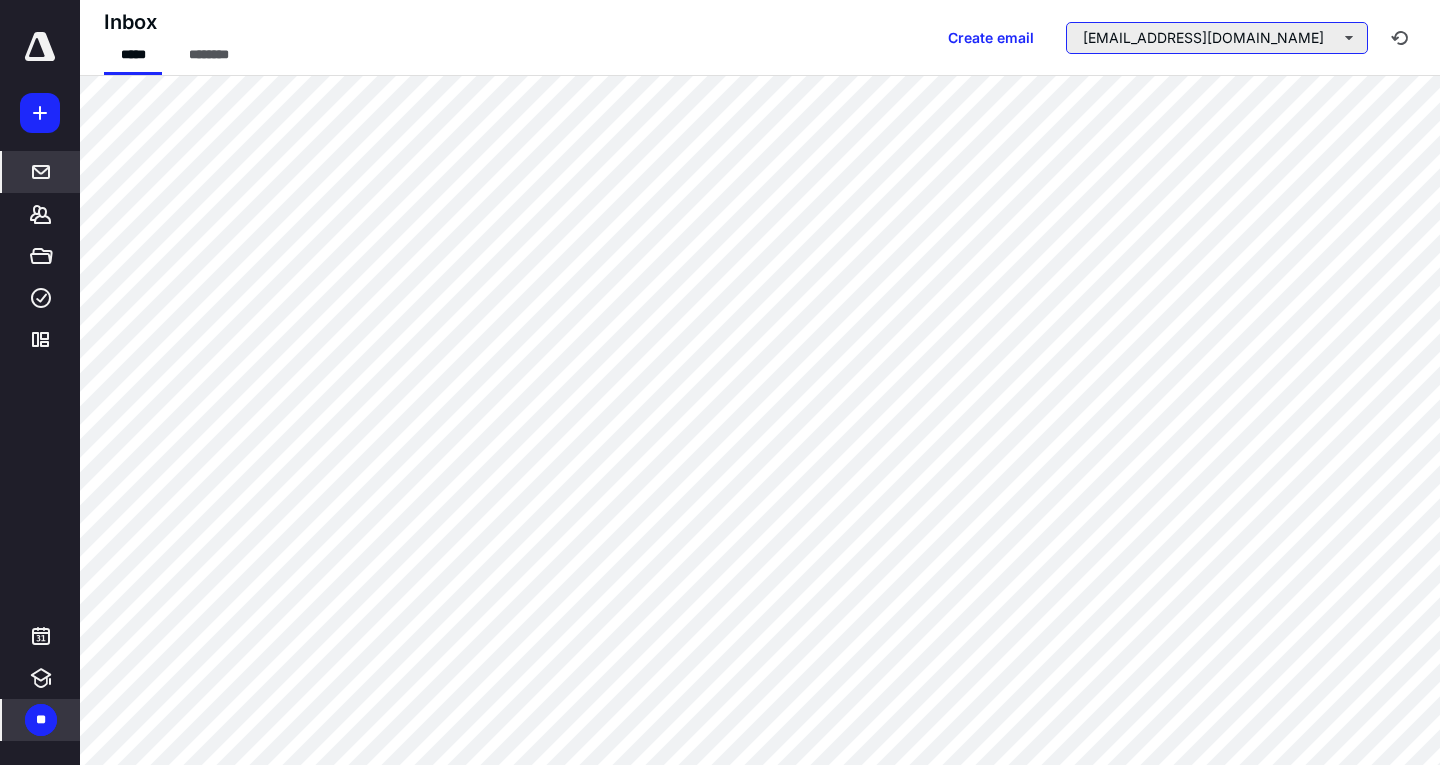 click on "[EMAIL_ADDRESS][DOMAIN_NAME]" at bounding box center [1217, 38] 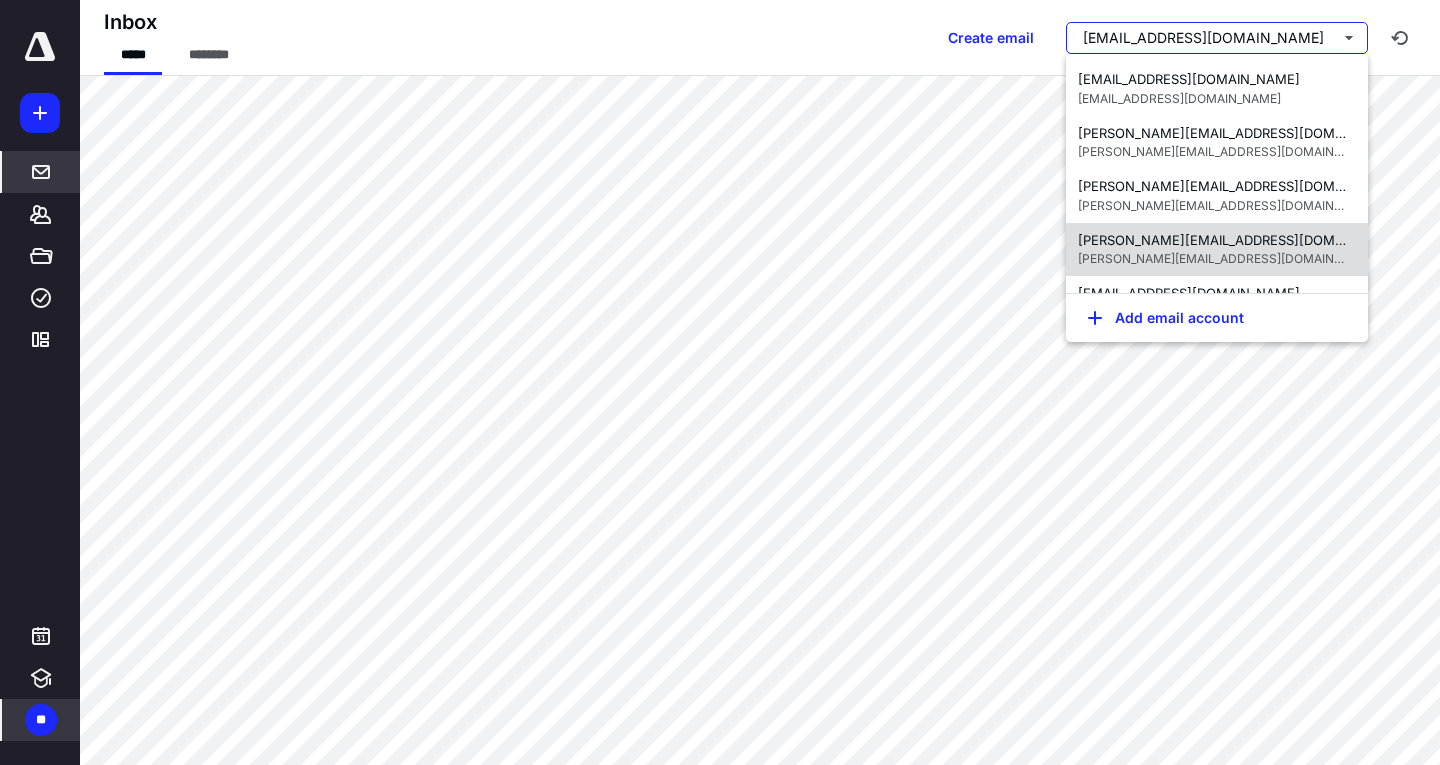 click on "[PERSON_NAME][EMAIL_ADDRESS][DOMAIN_NAME]" at bounding box center [1242, 240] 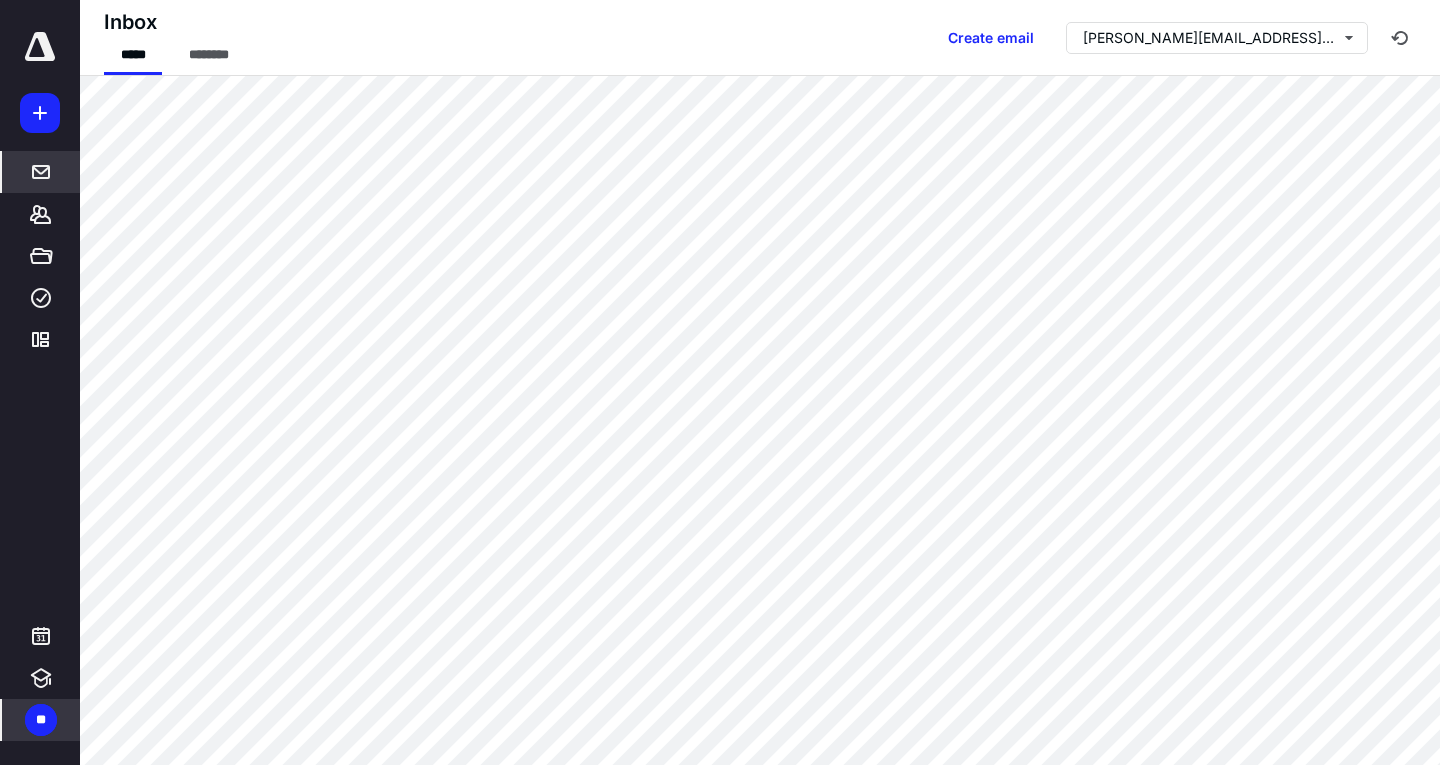 click at bounding box center (40, 47) 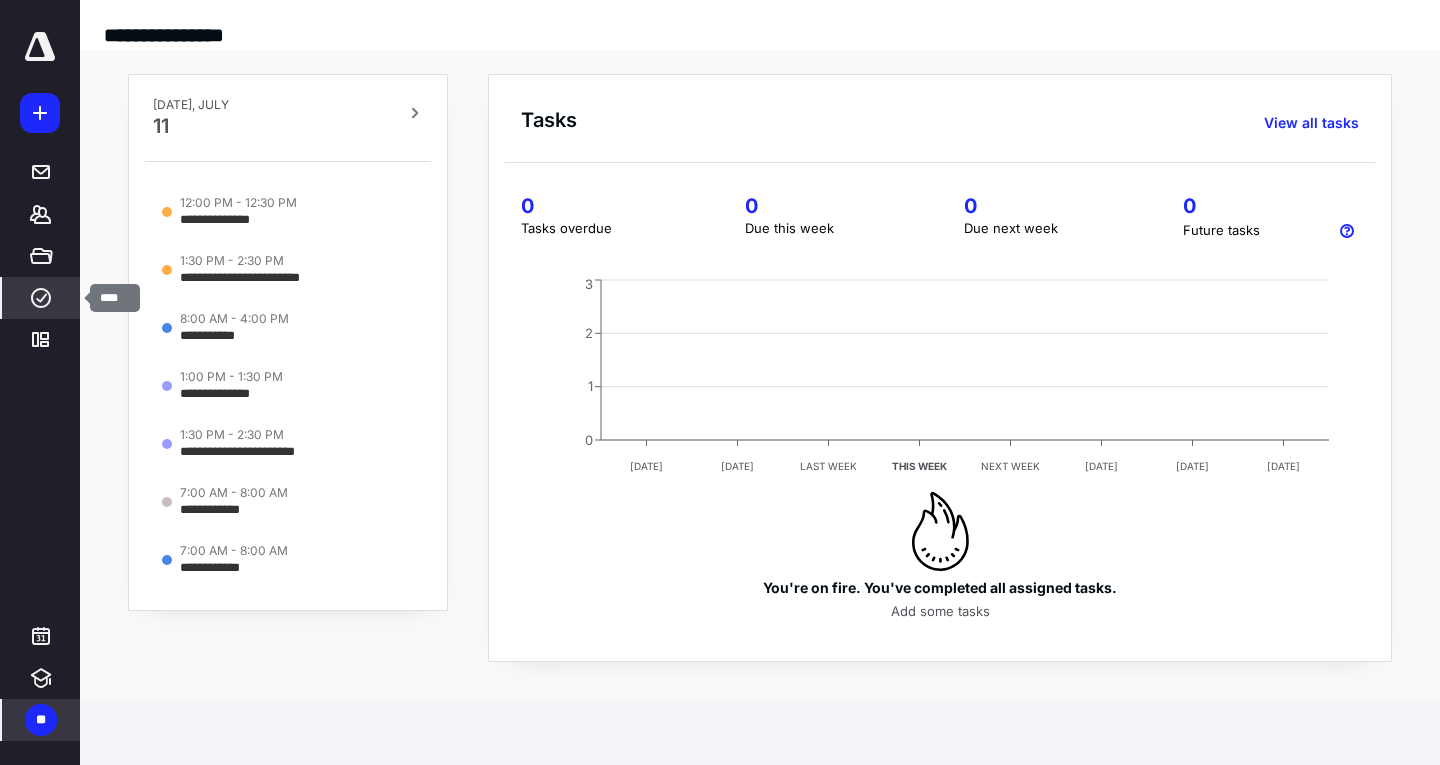 click 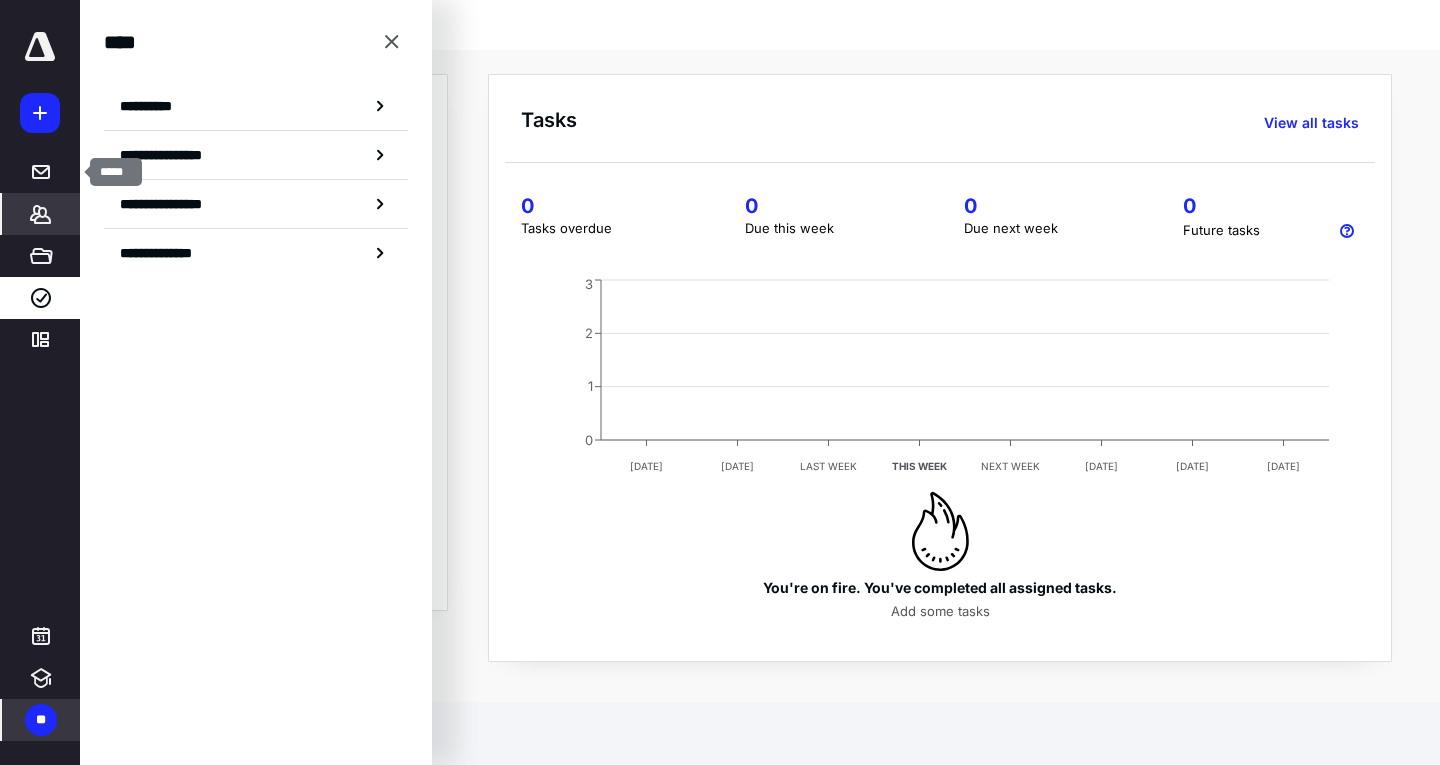 click 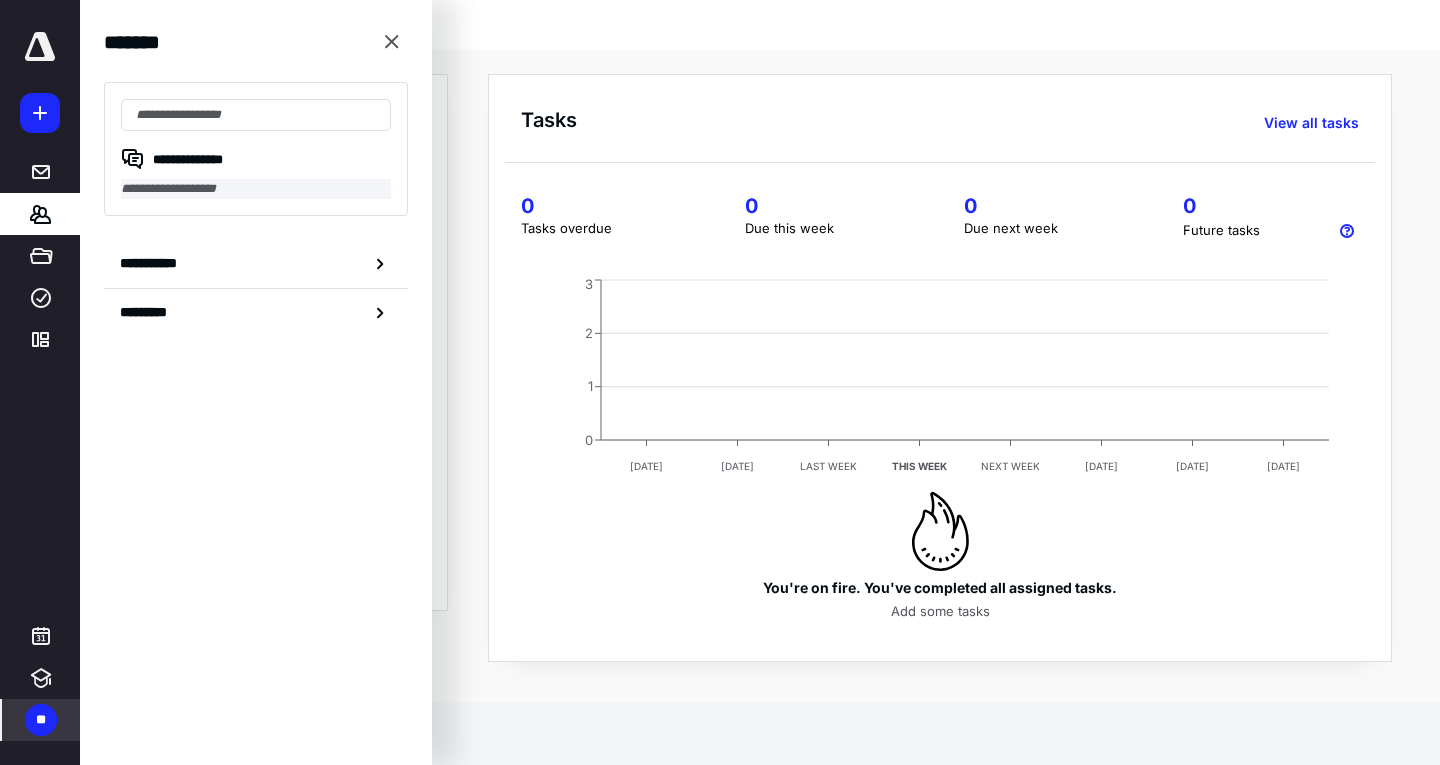 click on "**********" at bounding box center (256, 189) 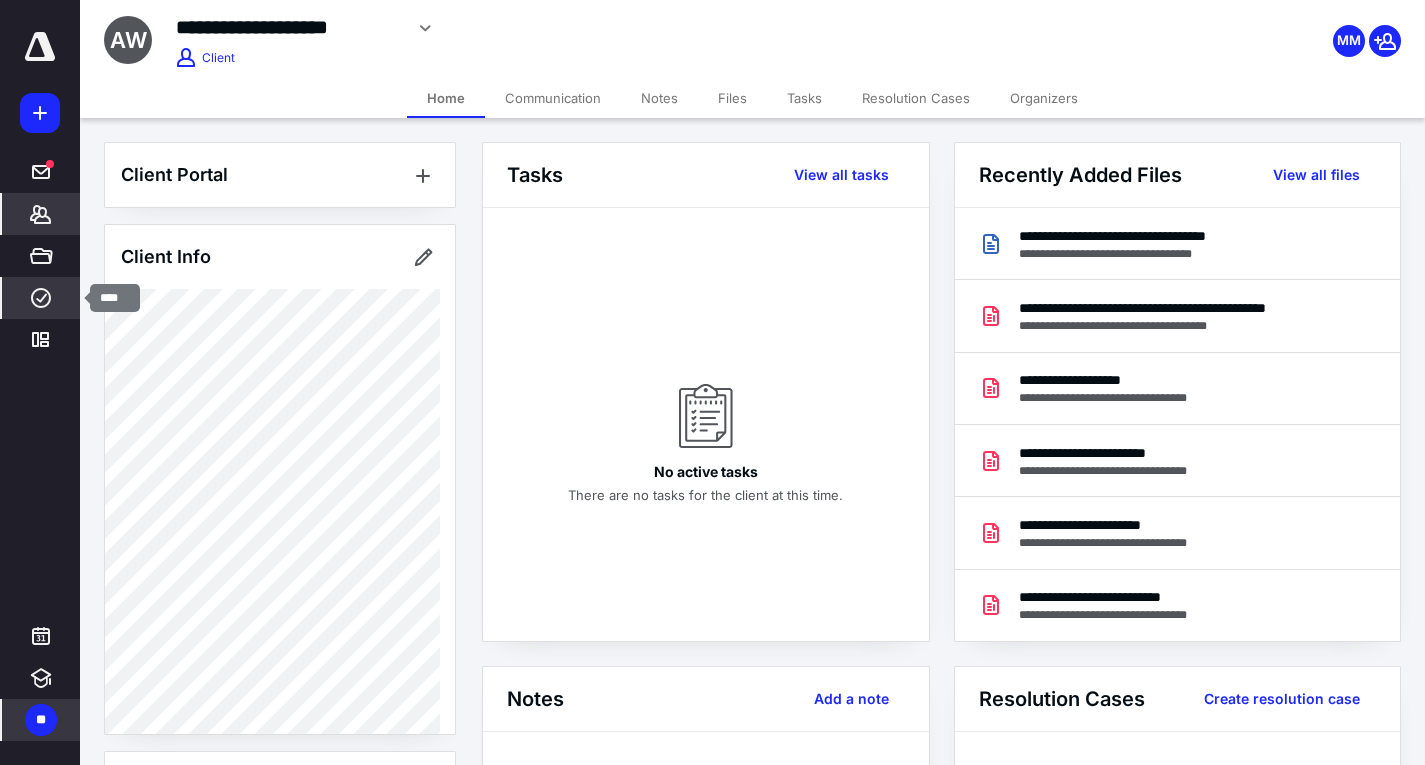 click 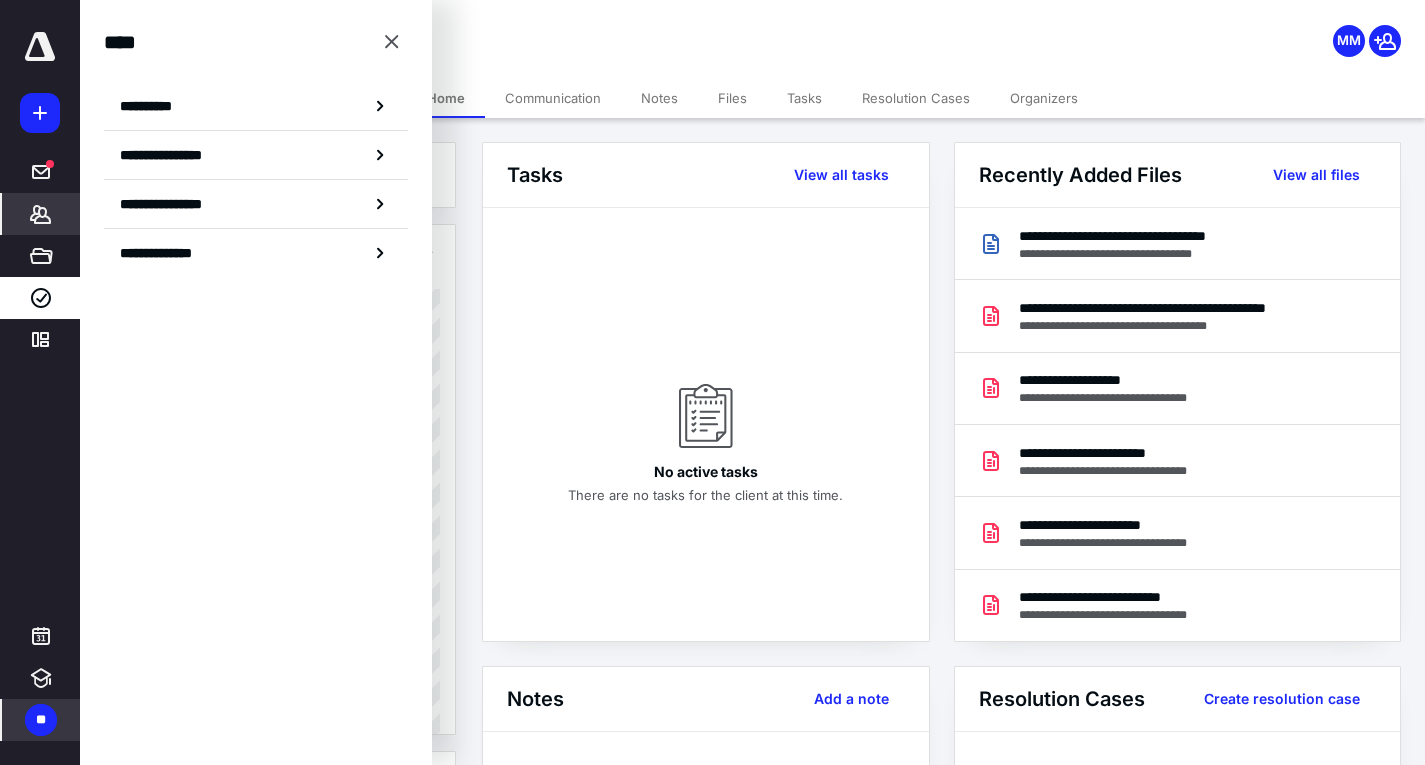 click at bounding box center (40, 47) 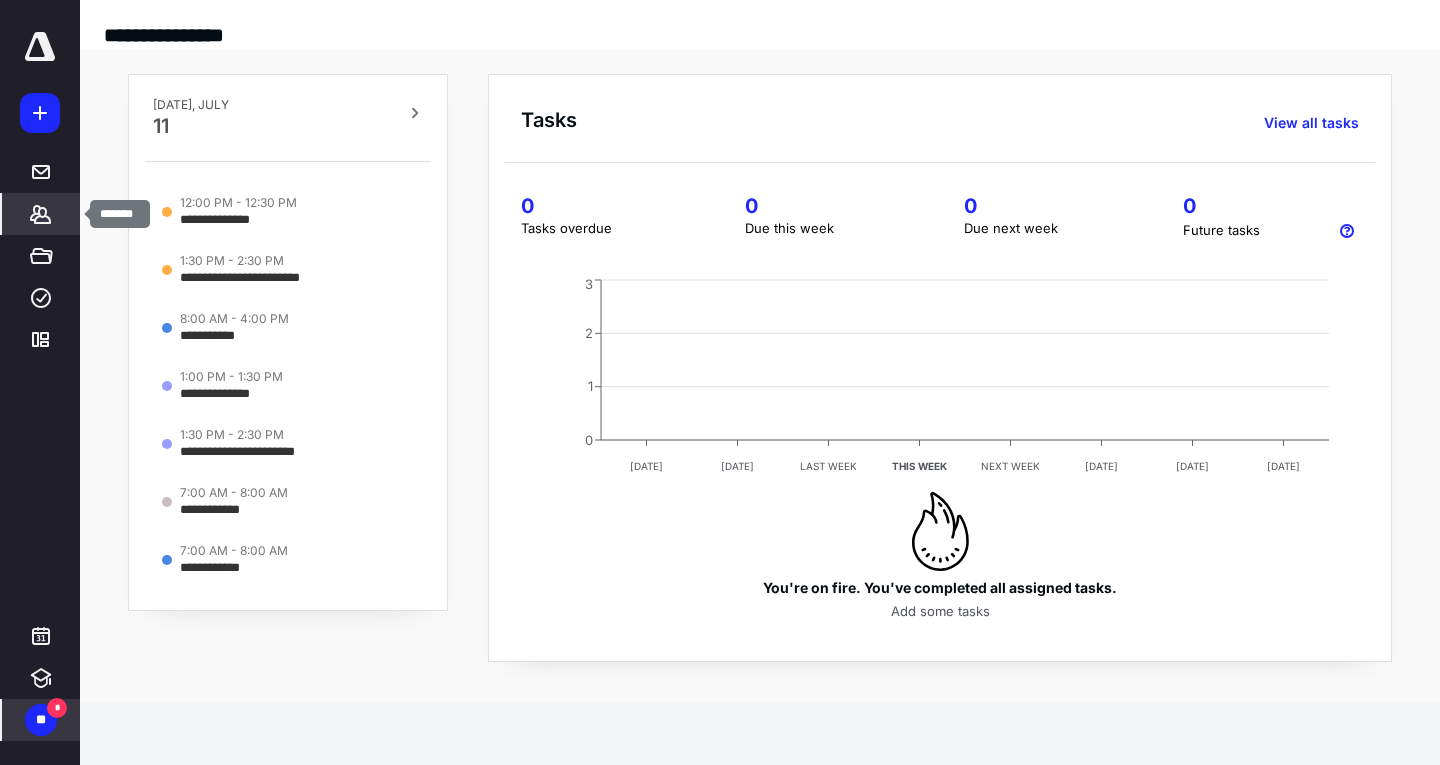 click on "*******" at bounding box center [41, 214] 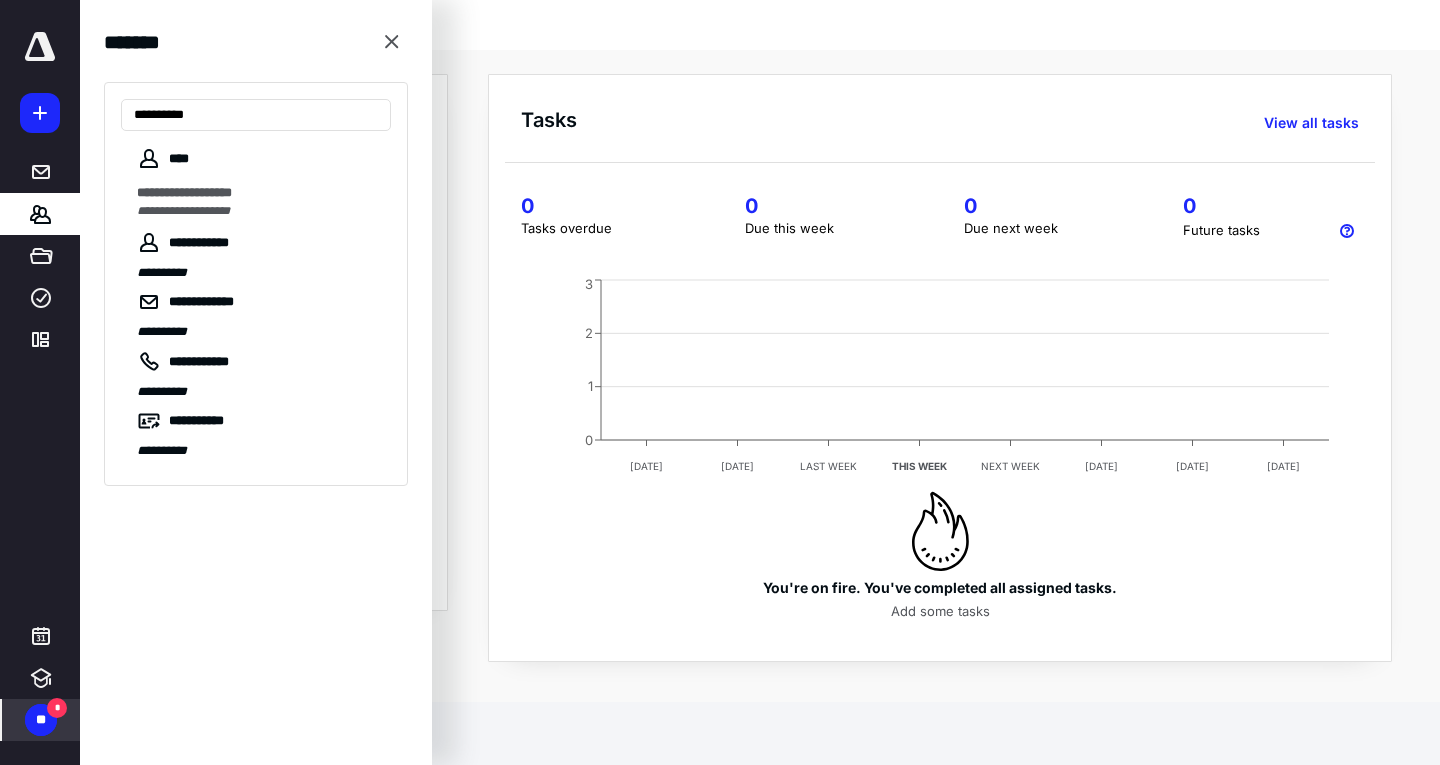 type on "**********" 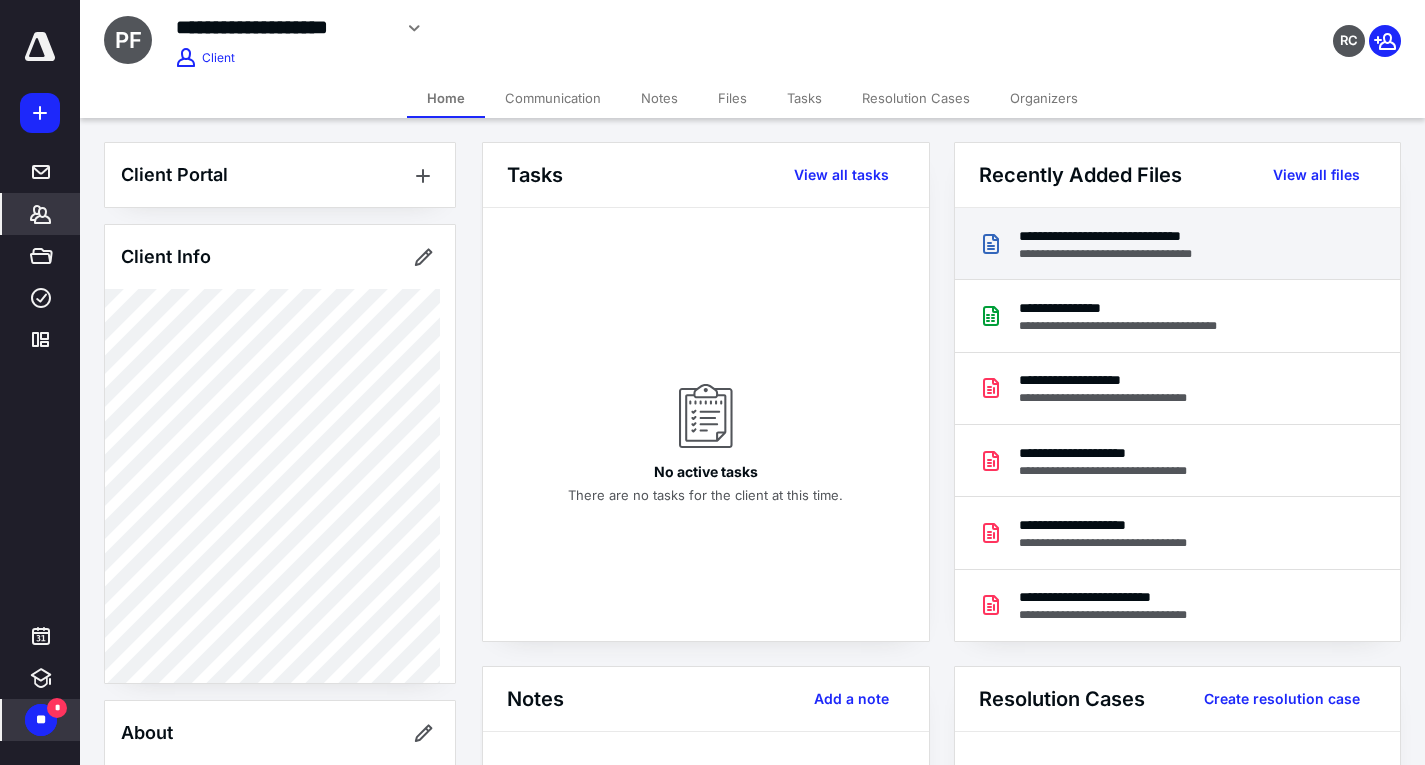 click on "**********" at bounding box center (1127, 254) 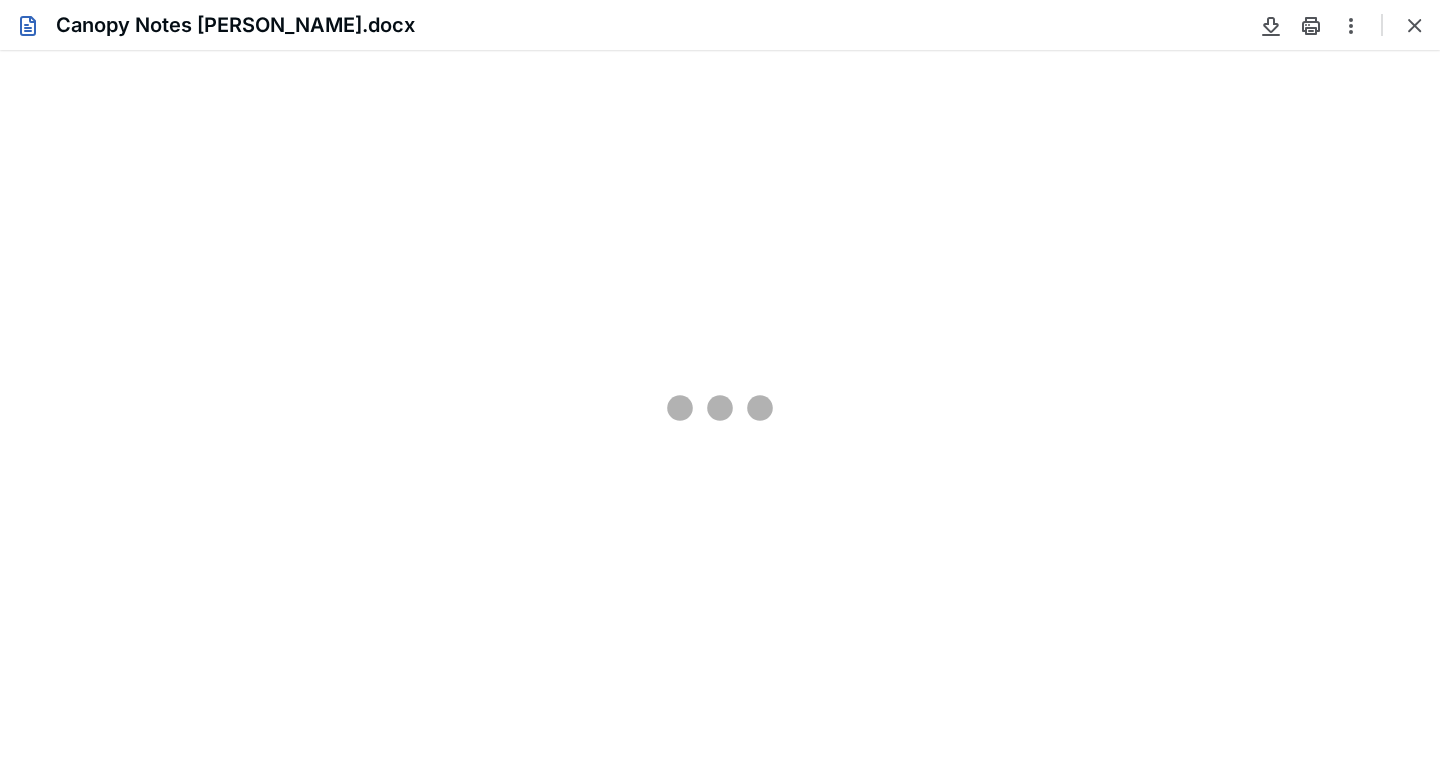 scroll, scrollTop: 0, scrollLeft: 0, axis: both 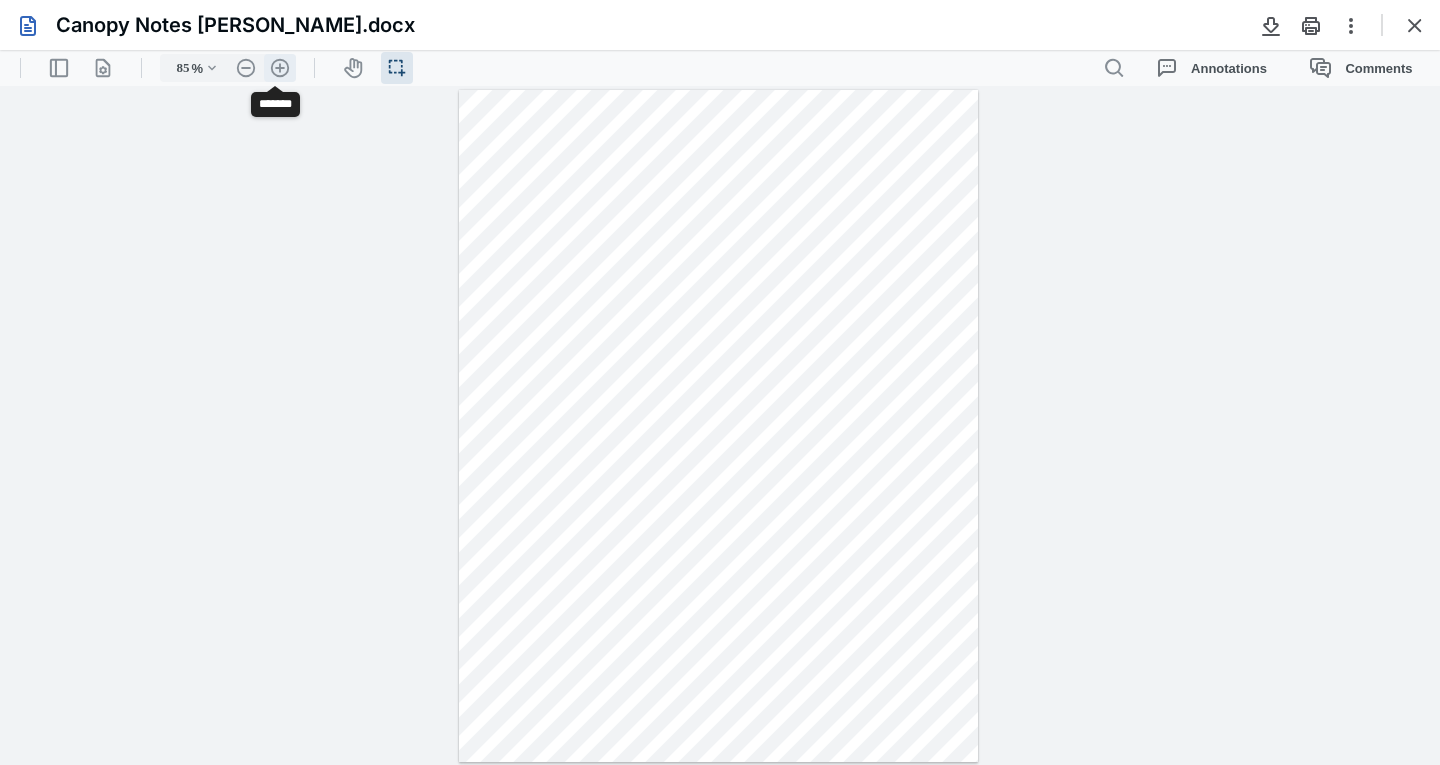 click on ".cls-1{fill:#abb0c4;} icon - header - zoom - in - line" at bounding box center (280, 68) 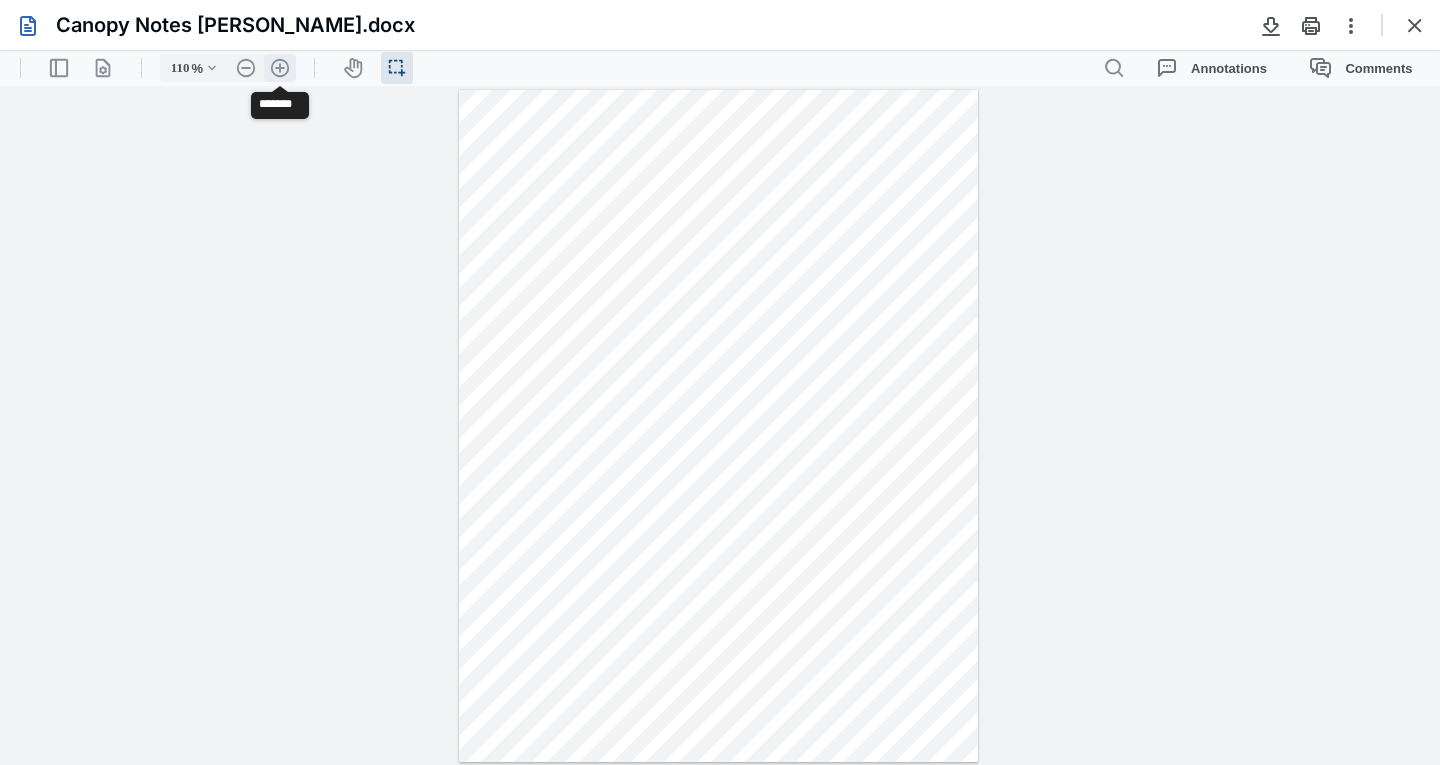 scroll, scrollTop: 93, scrollLeft: 0, axis: vertical 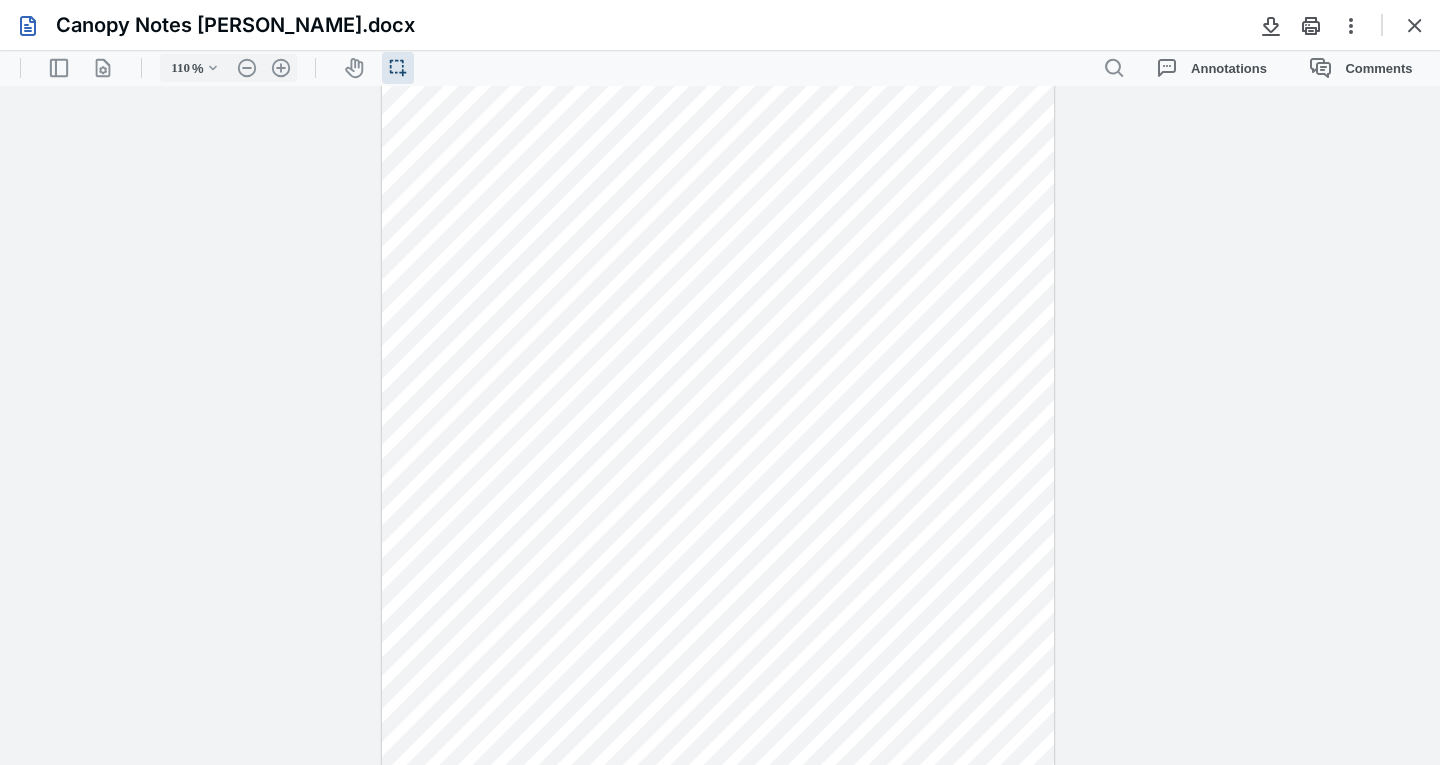 click at bounding box center [718, 432] 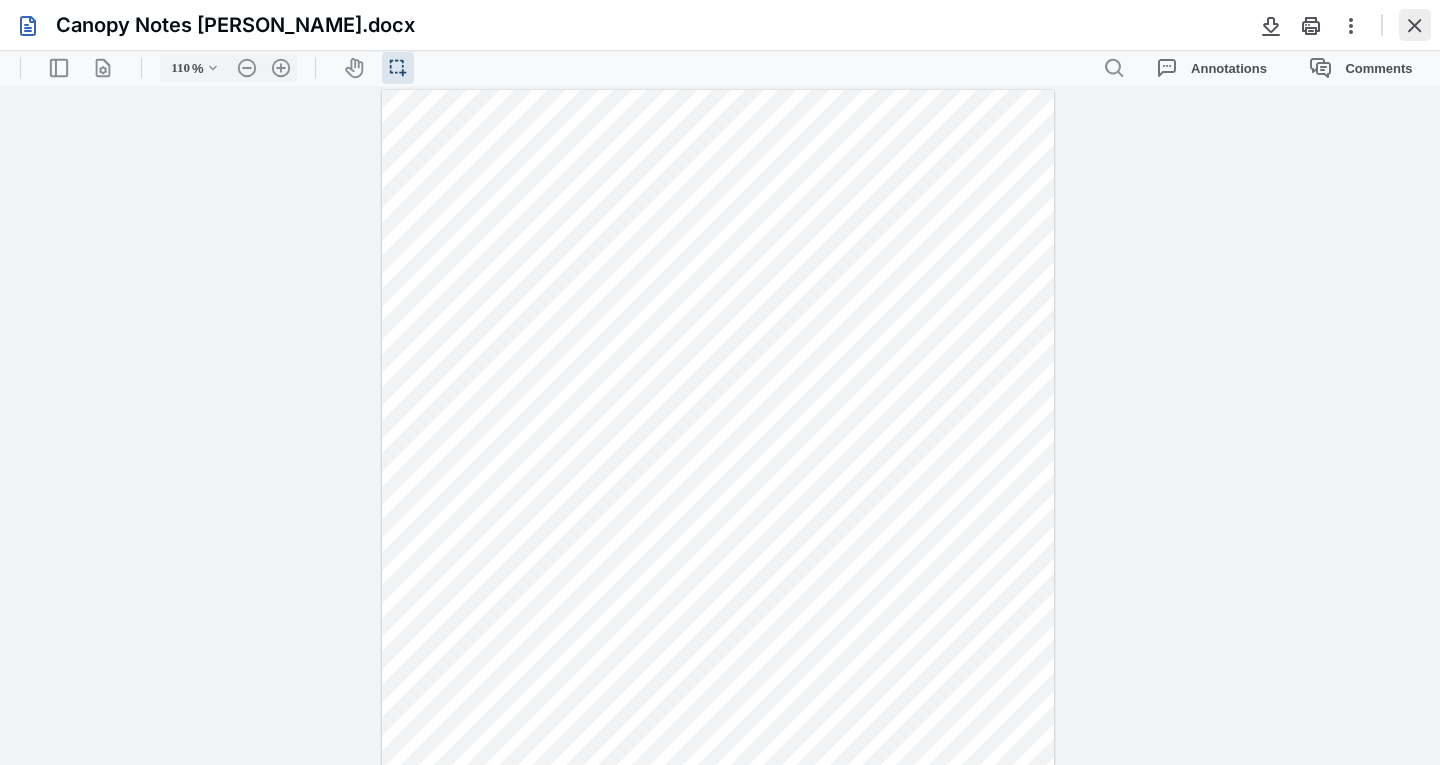 click at bounding box center [1415, 25] 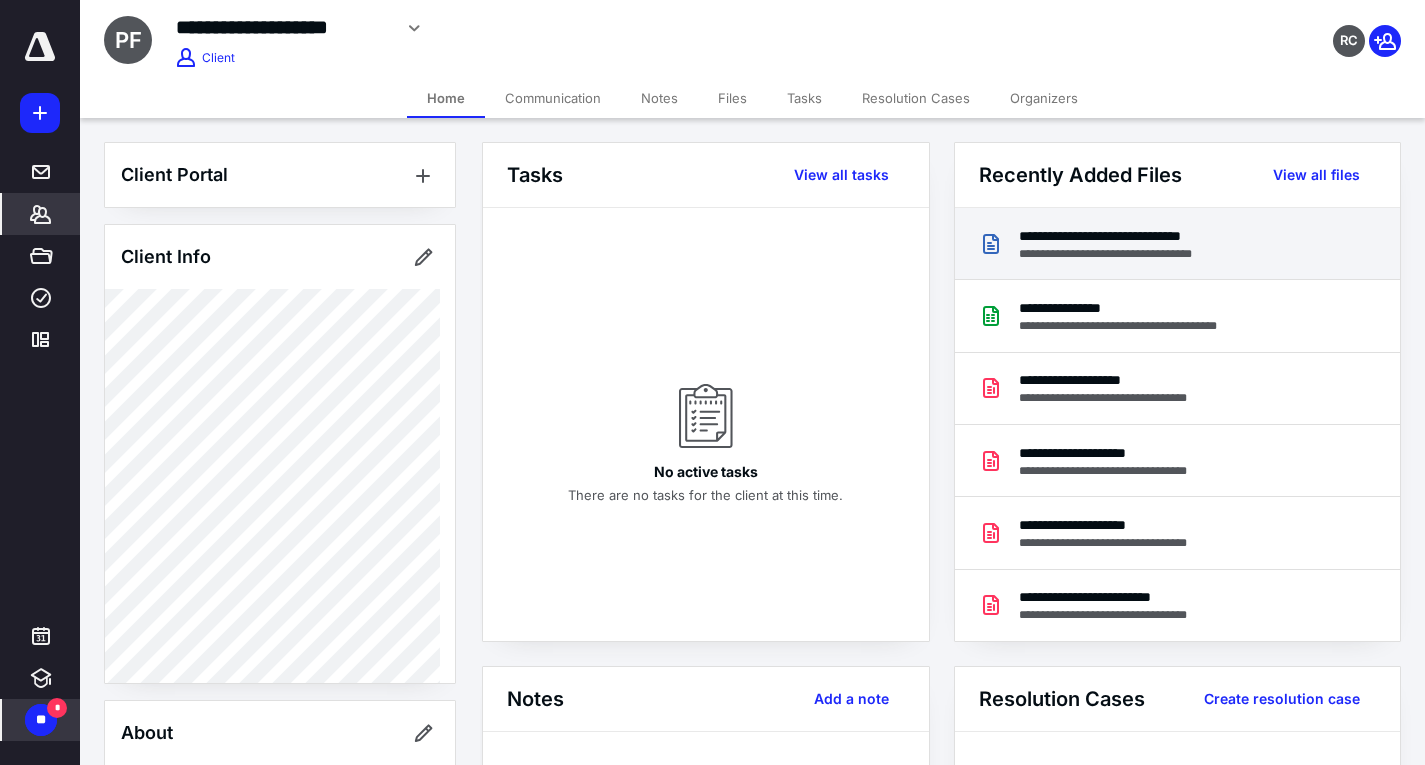 click on "**********" at bounding box center [1127, 254] 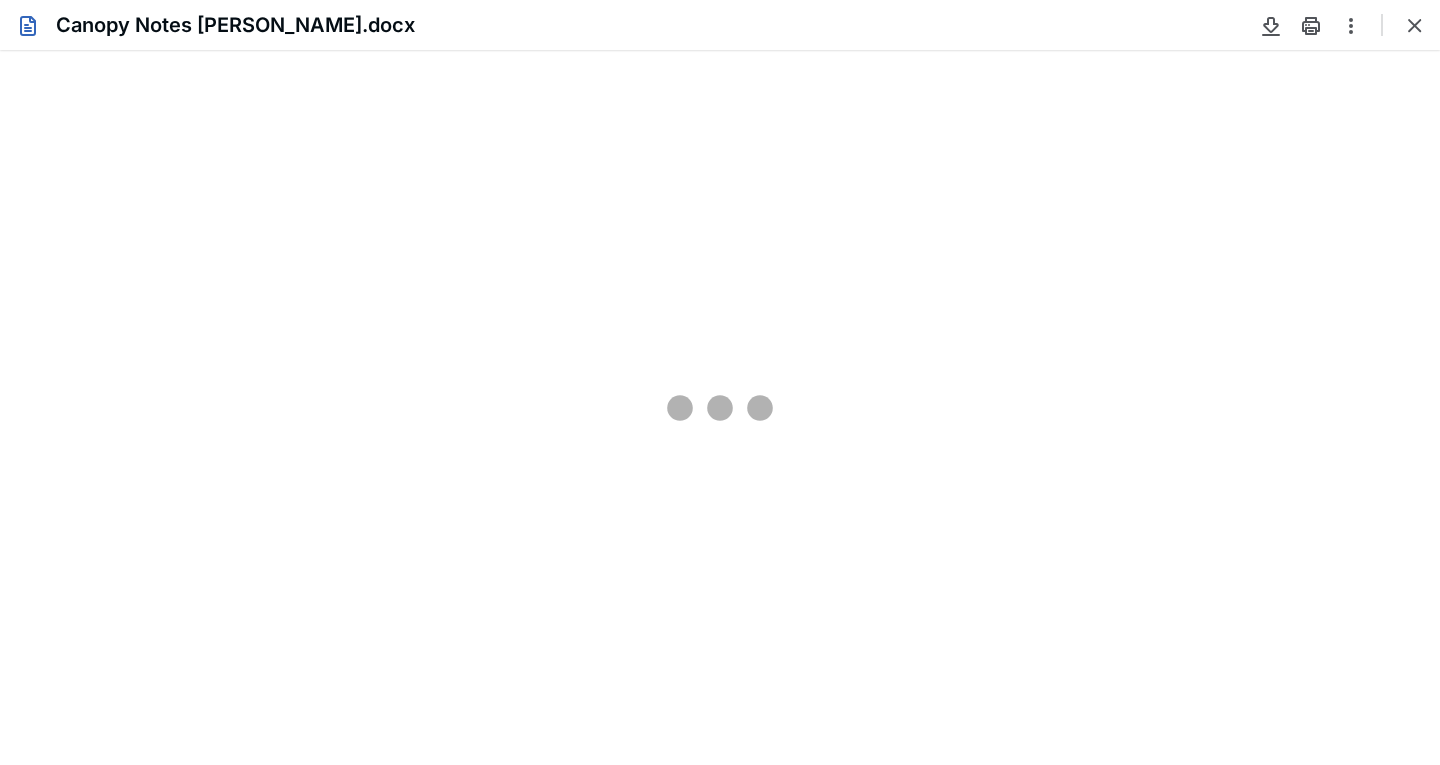 scroll, scrollTop: 0, scrollLeft: 0, axis: both 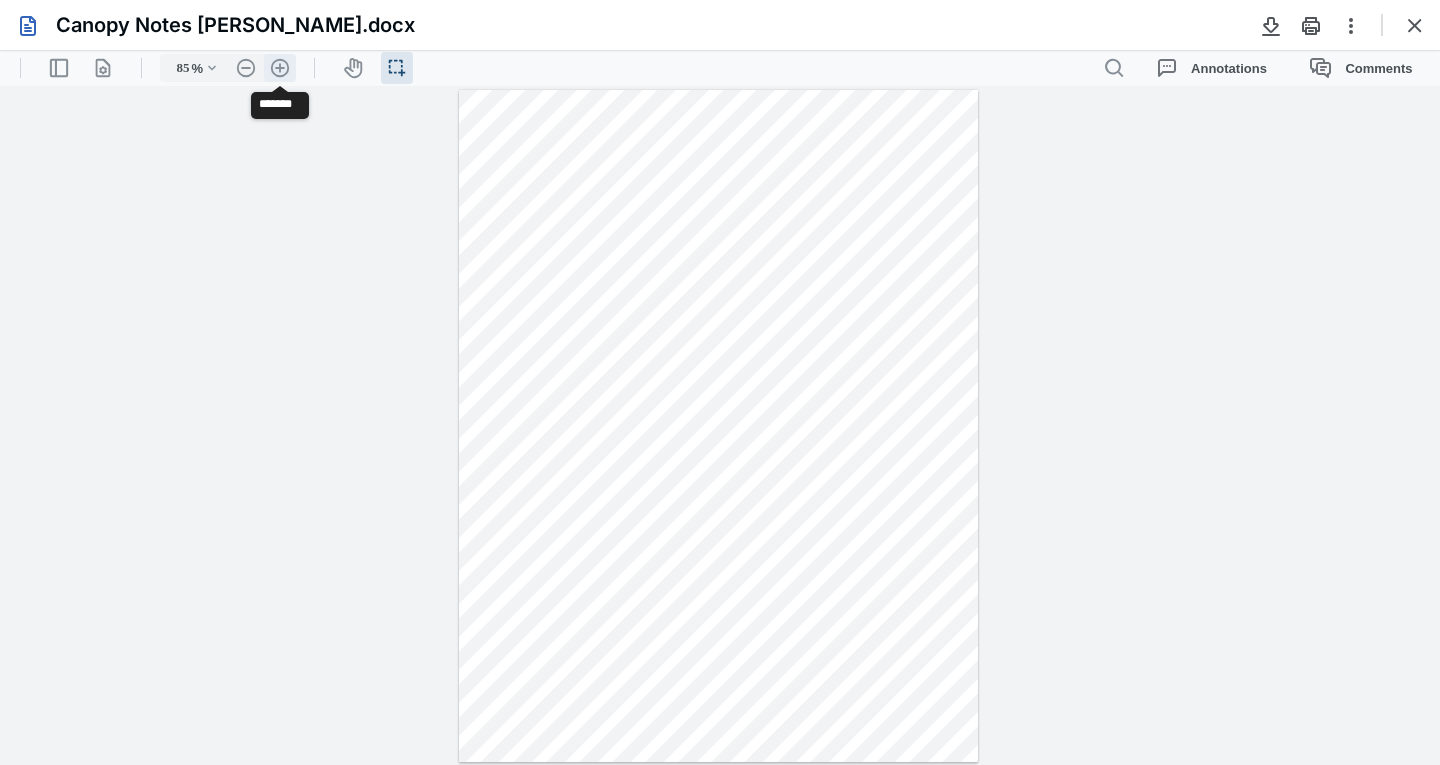 click on ".cls-1{fill:#abb0c4;} icon - header - zoom - in - line" at bounding box center [280, 68] 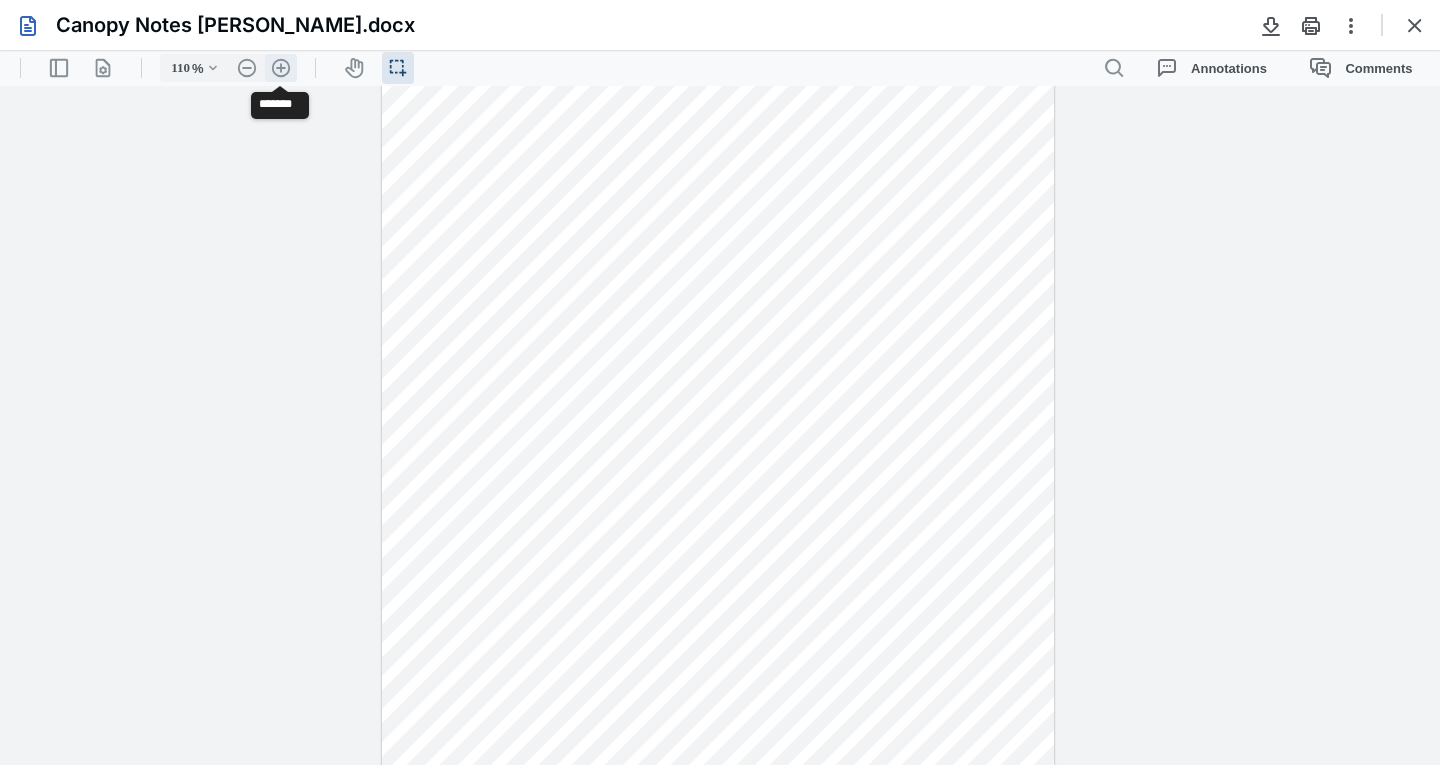 click on ".cls-1{fill:#abb0c4;} icon - header - zoom - in - line" at bounding box center [281, 68] 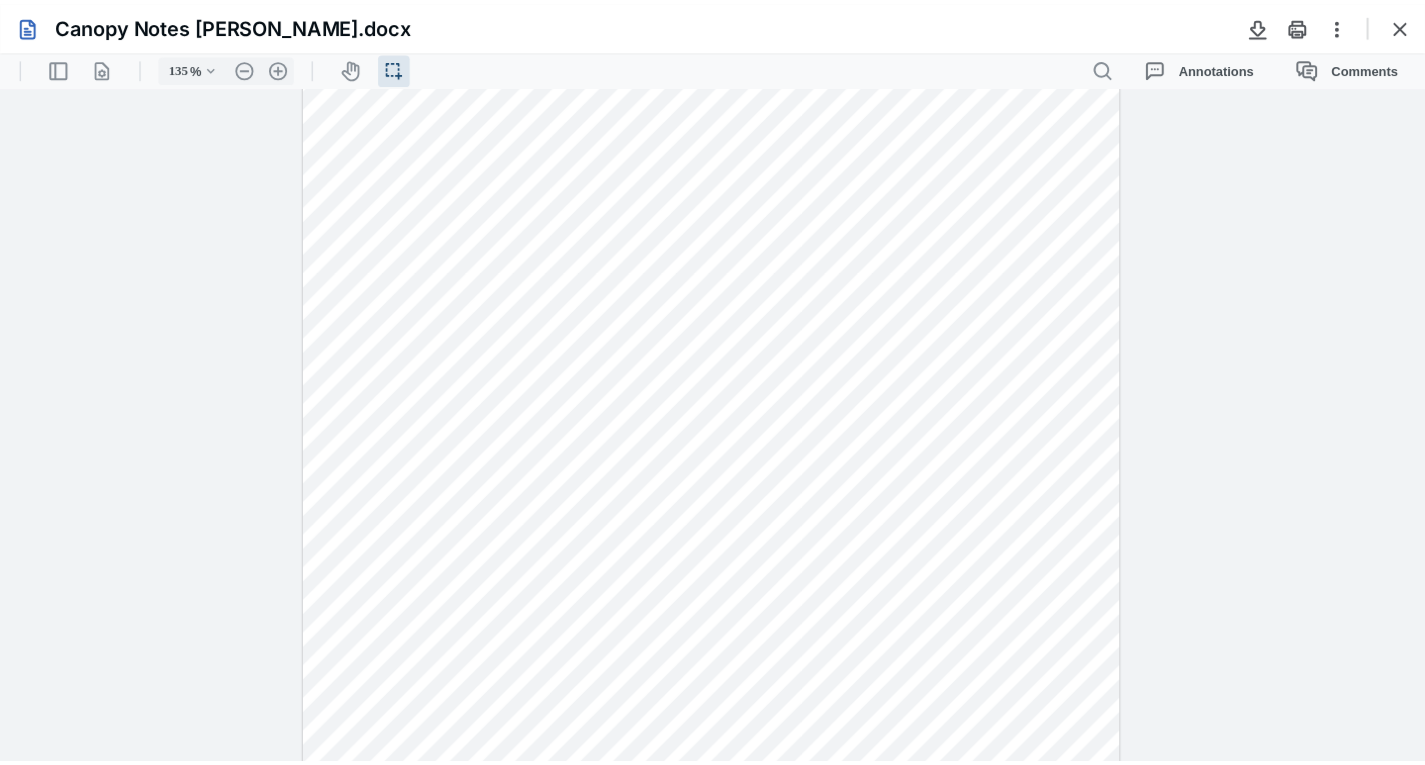 scroll, scrollTop: 0, scrollLeft: 0, axis: both 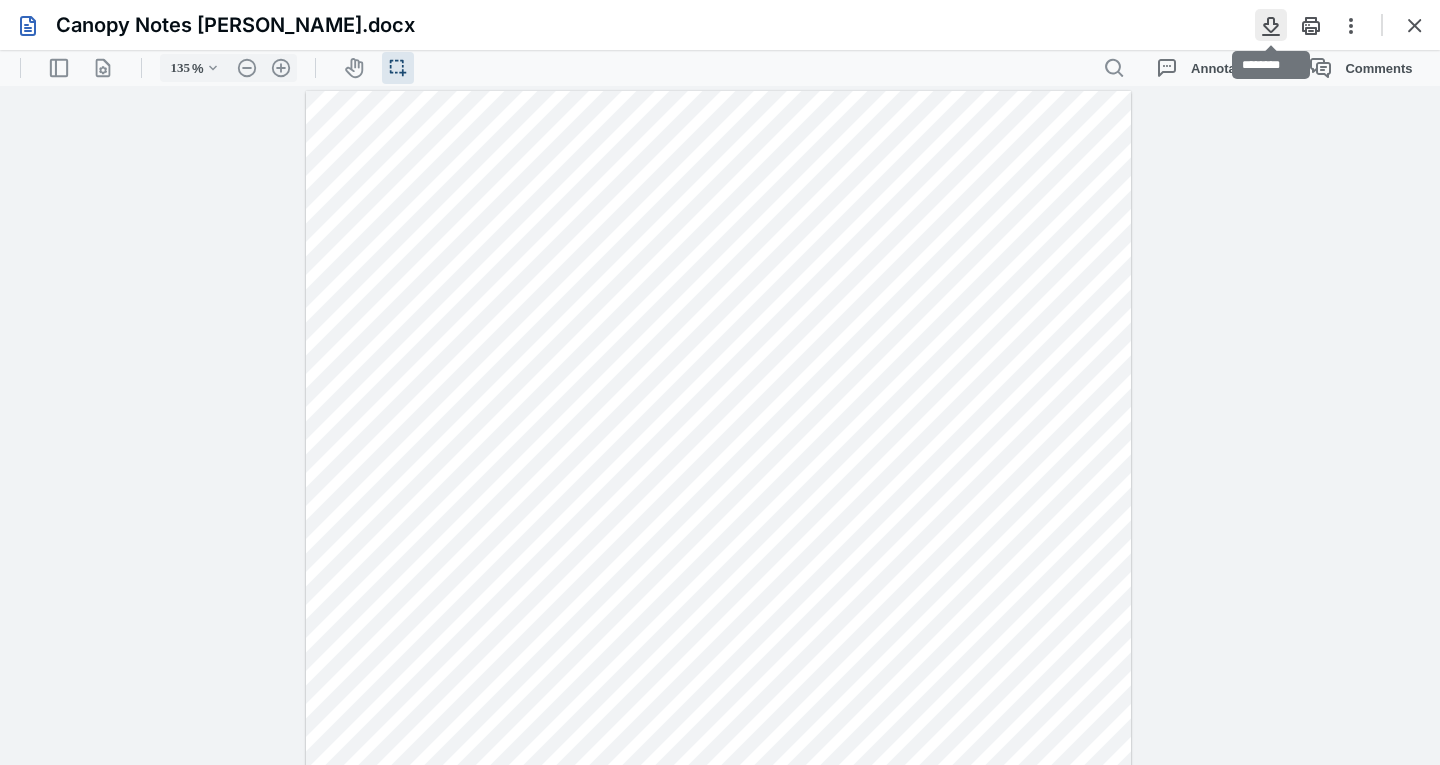 click at bounding box center [1271, 25] 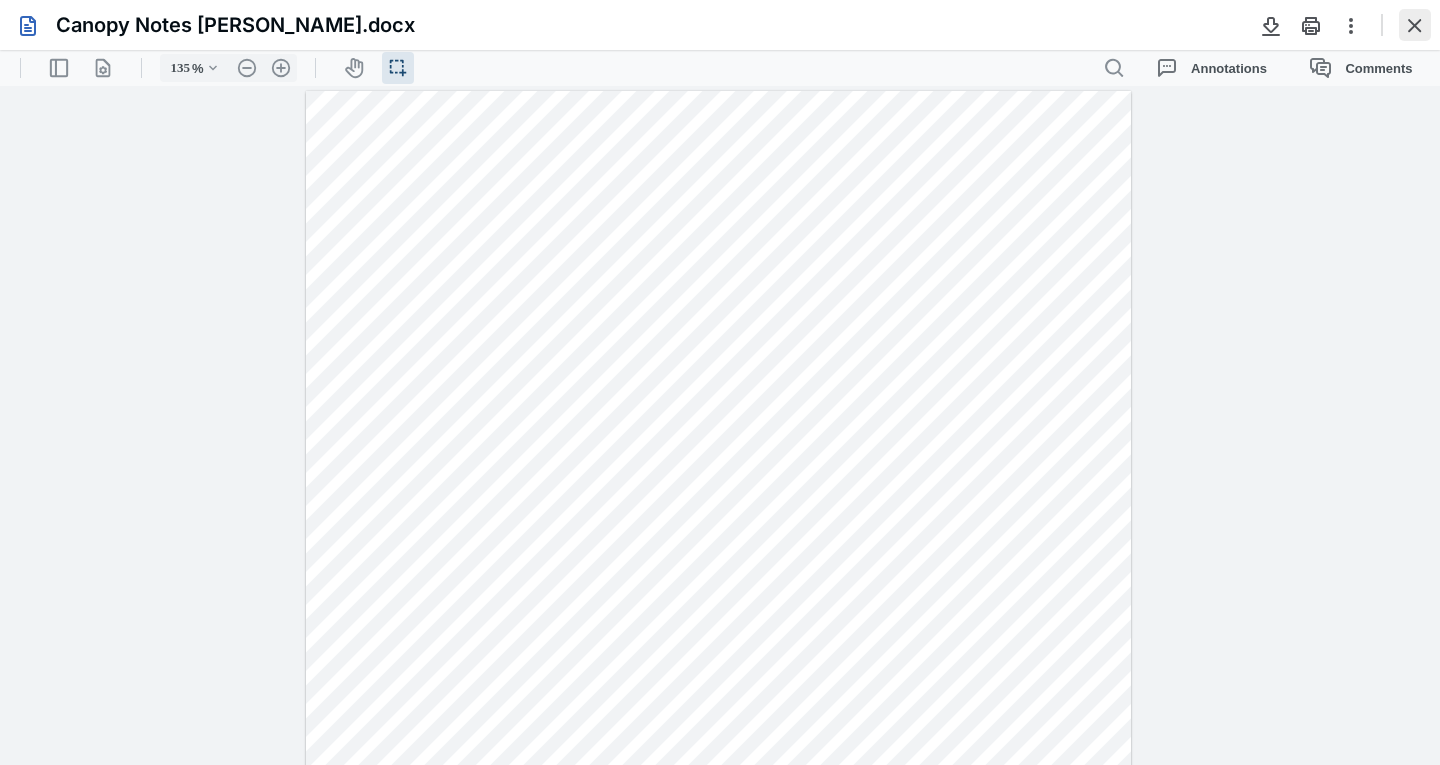click at bounding box center [1415, 25] 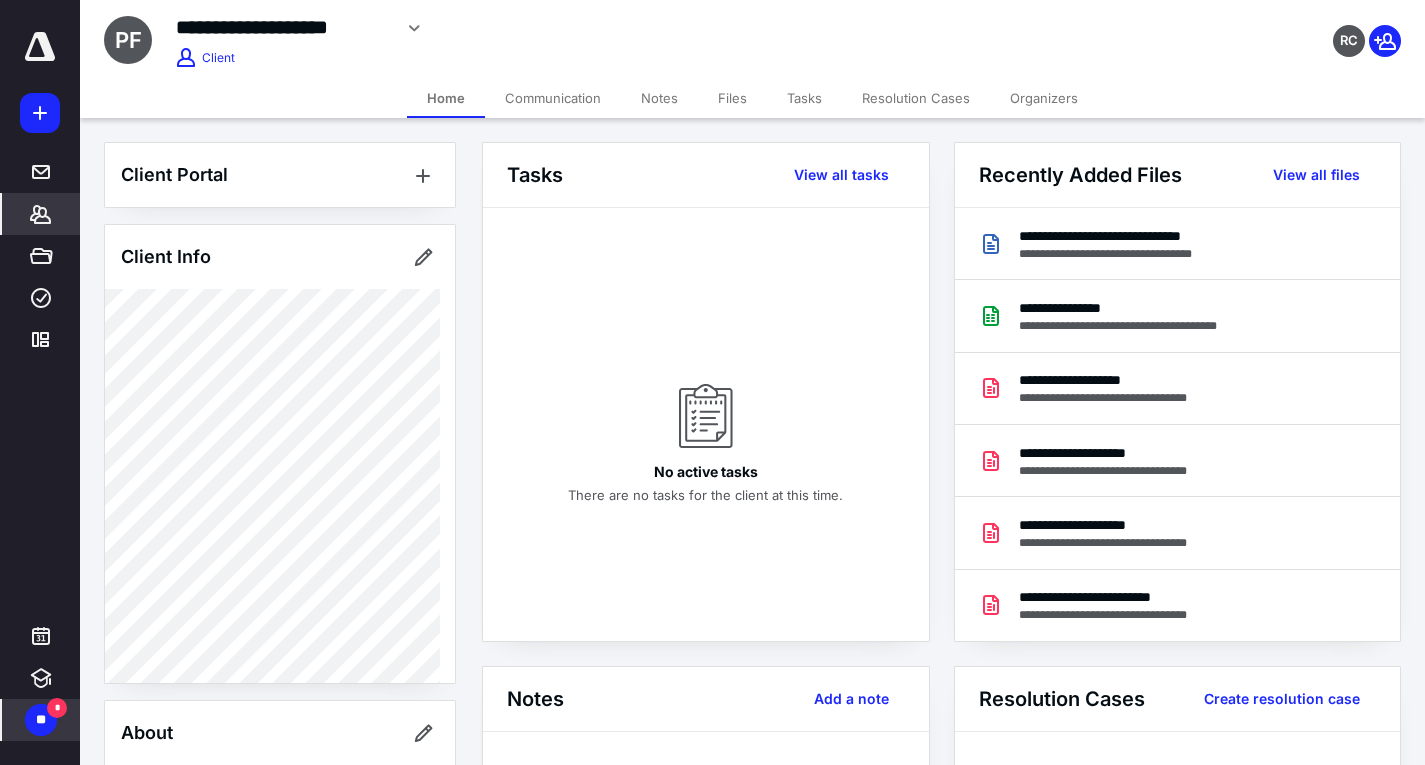 click on "**" at bounding box center (41, 720) 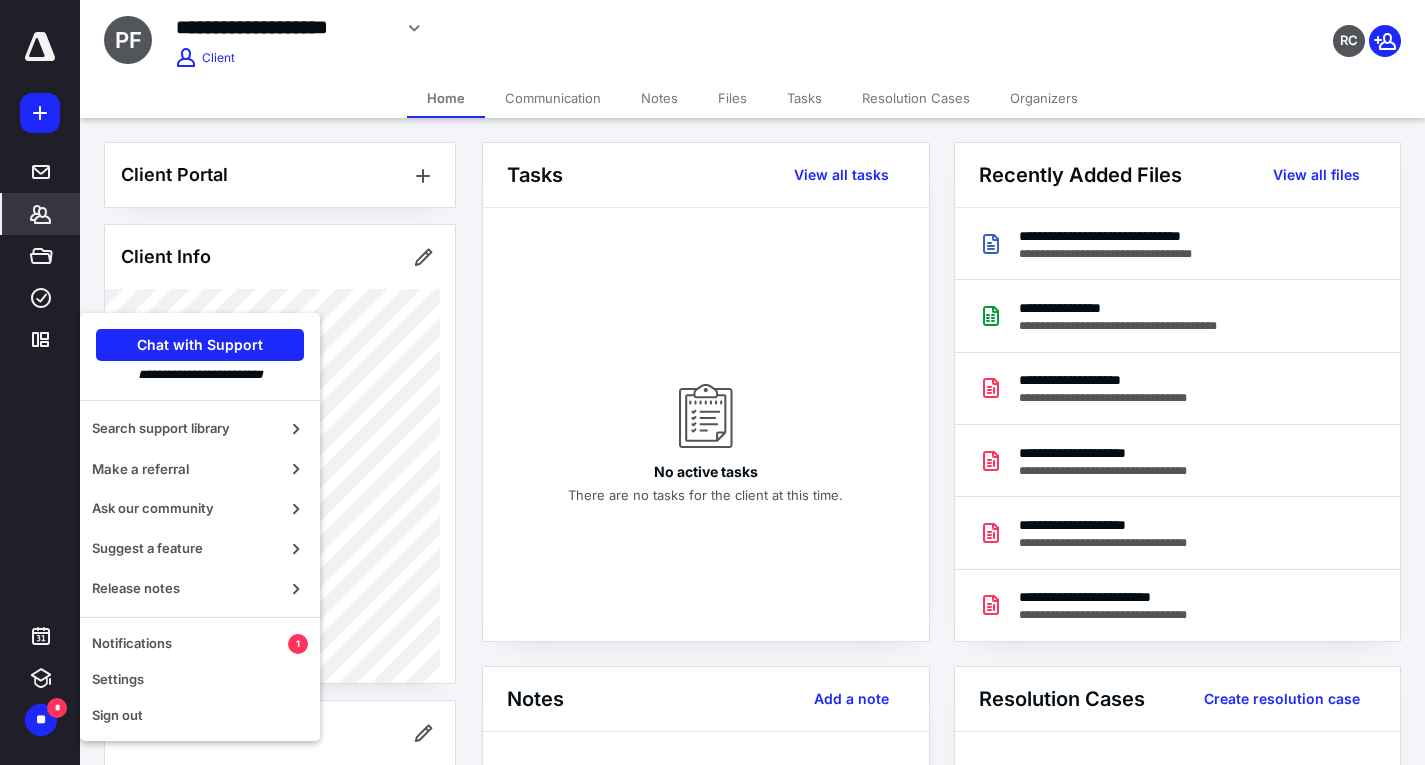 click on "No active tasks There are no tasks for the client at this time." at bounding box center [706, 424] 